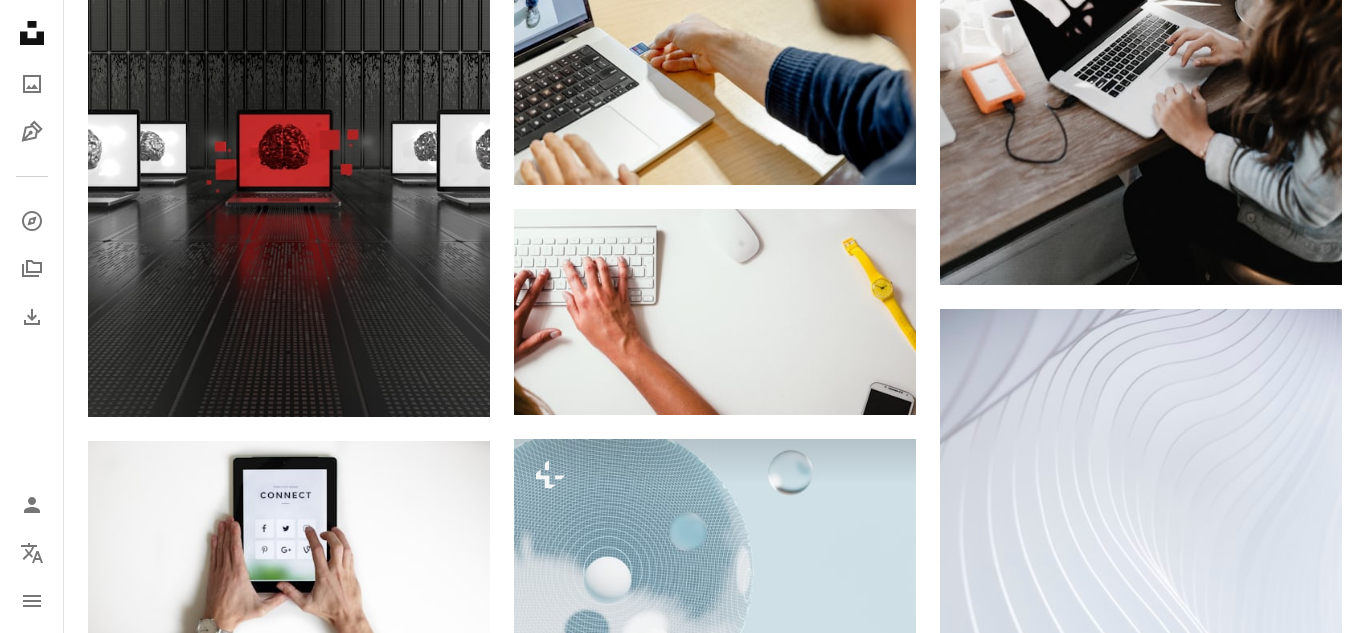 scroll, scrollTop: 6351, scrollLeft: 0, axis: vertical 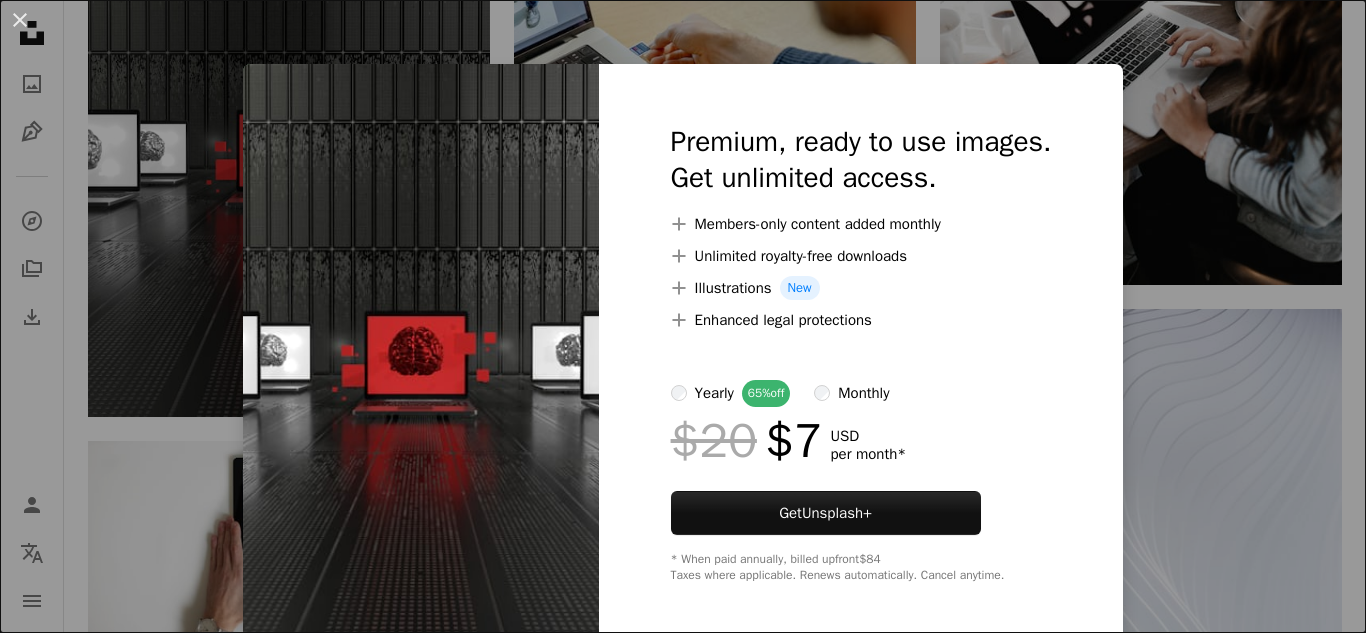 click on "An X shape Premium, ready to use images. Get unlimited access. A plus sign Members-only content added monthly A plus sign Unlimited royalty-free downloads A plus sign Illustrations  New A plus sign Enhanced legal protections yearly 65%  off monthly $20   $7 USD per month * Get  Unsplash+ * When paid annually, billed upfront  $84 Taxes where applicable. Renews automatically. Cancel anytime." at bounding box center [683, 316] 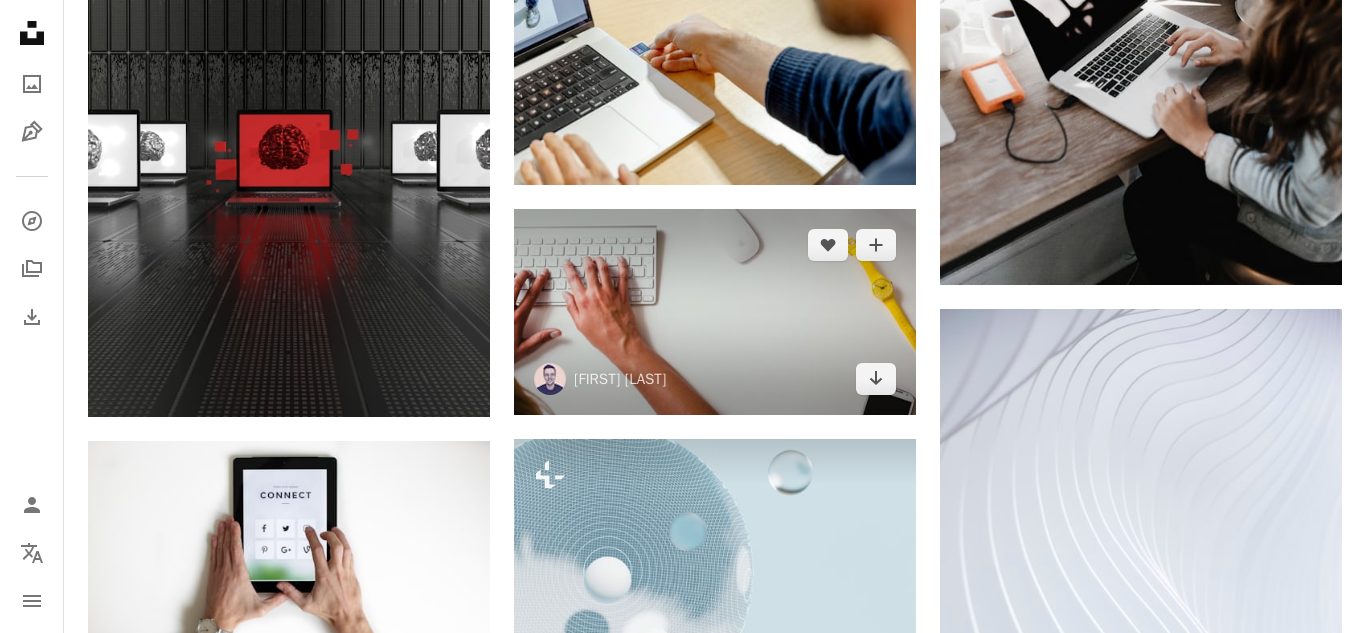 scroll, scrollTop: 6361, scrollLeft: 0, axis: vertical 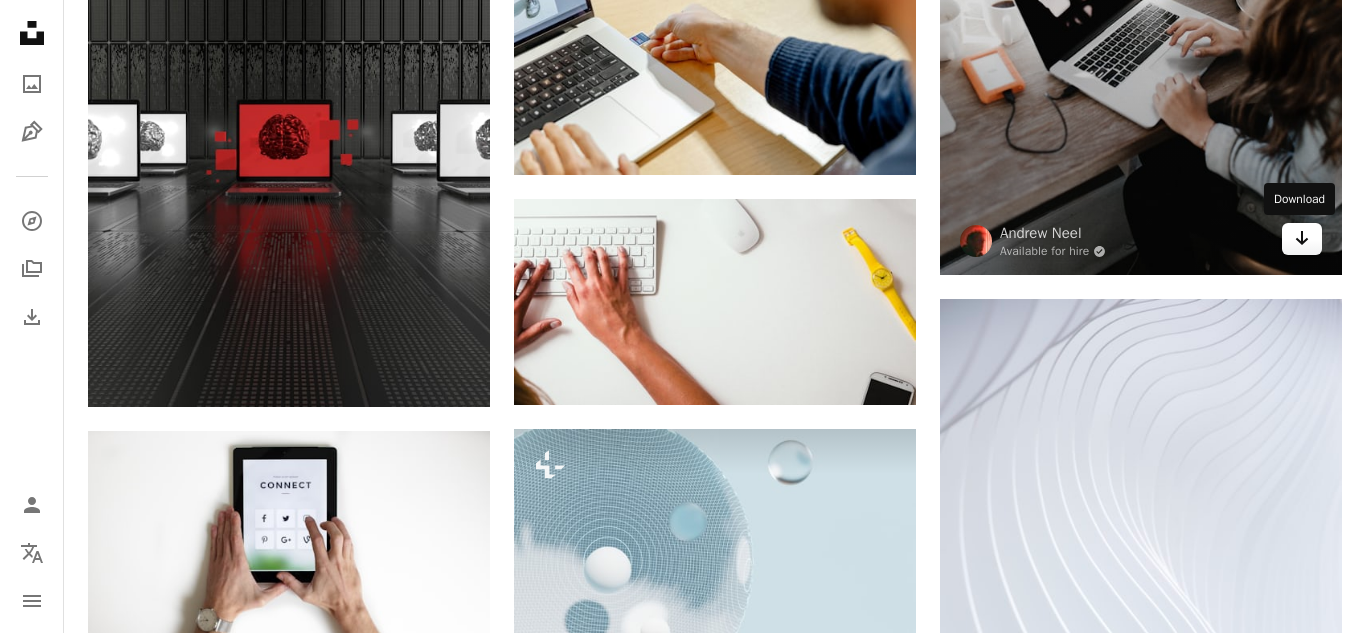 click on "Arrow pointing down" at bounding box center [1302, 239] 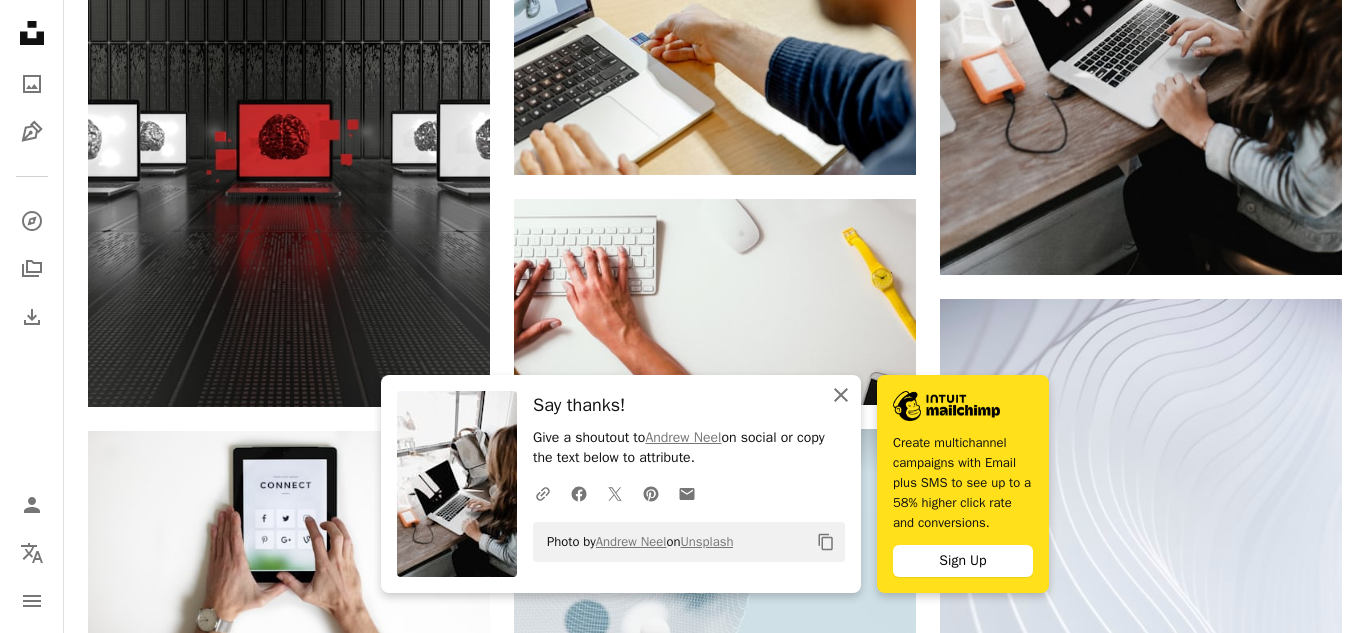 click on "An X shape" 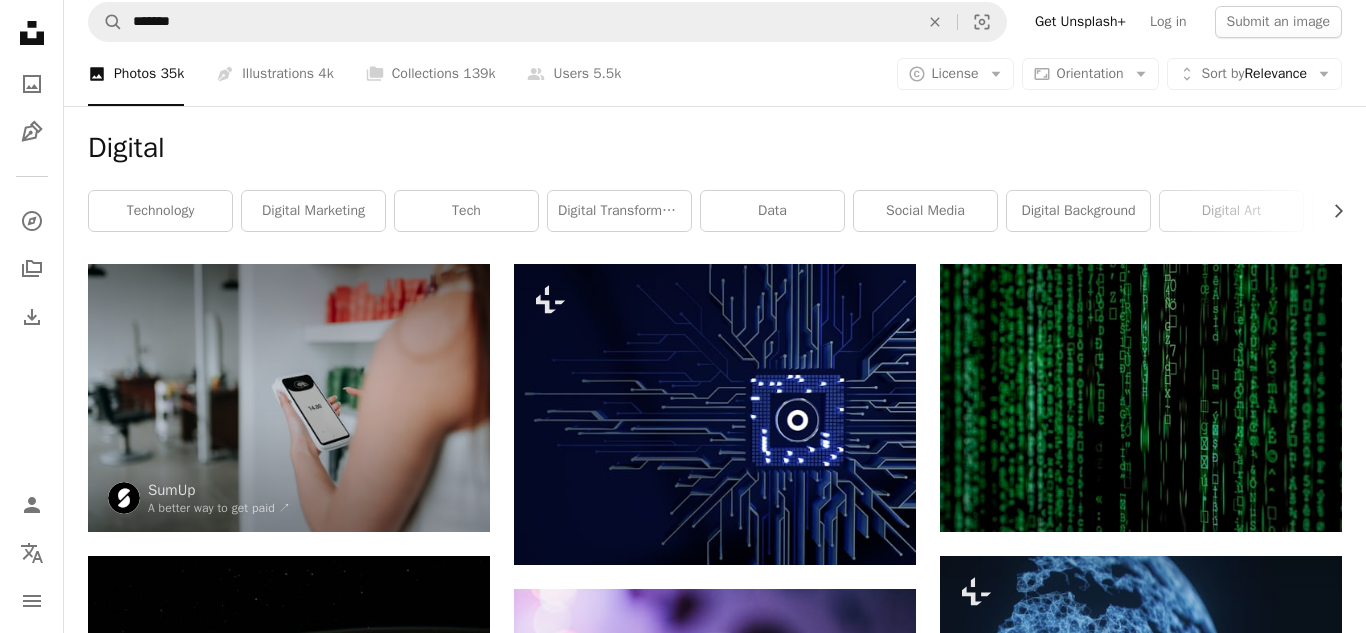 scroll, scrollTop: 0, scrollLeft: 0, axis: both 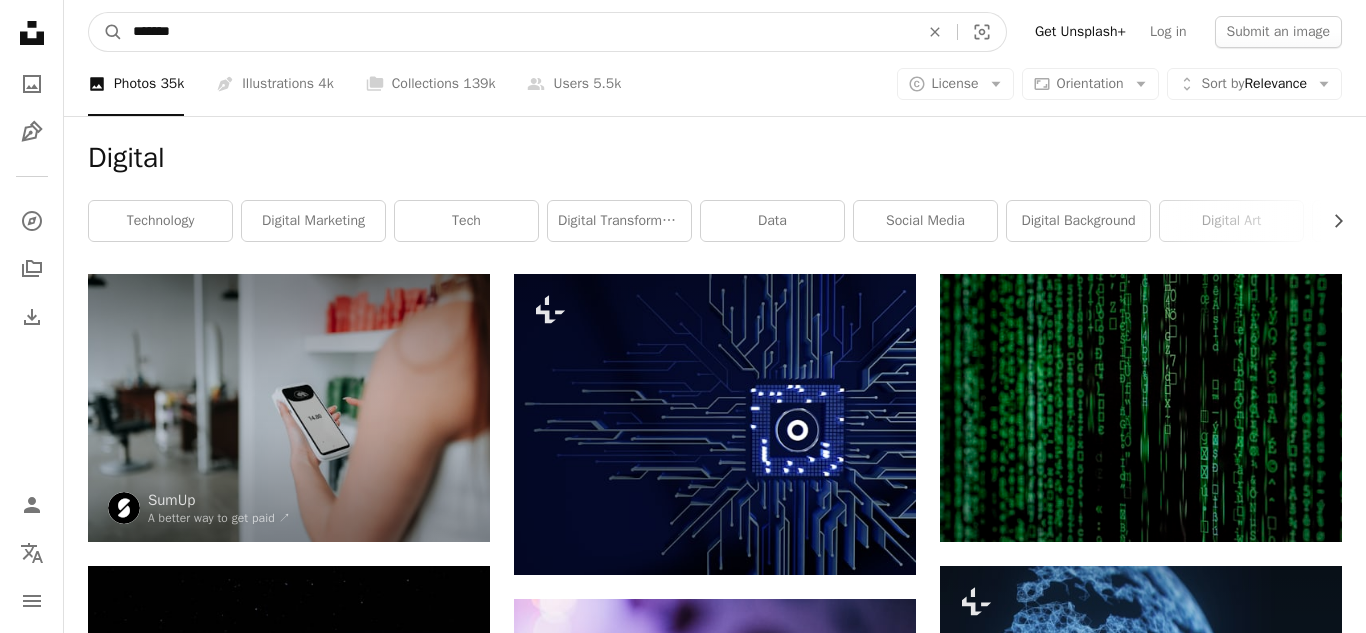 click on "*******" at bounding box center (518, 32) 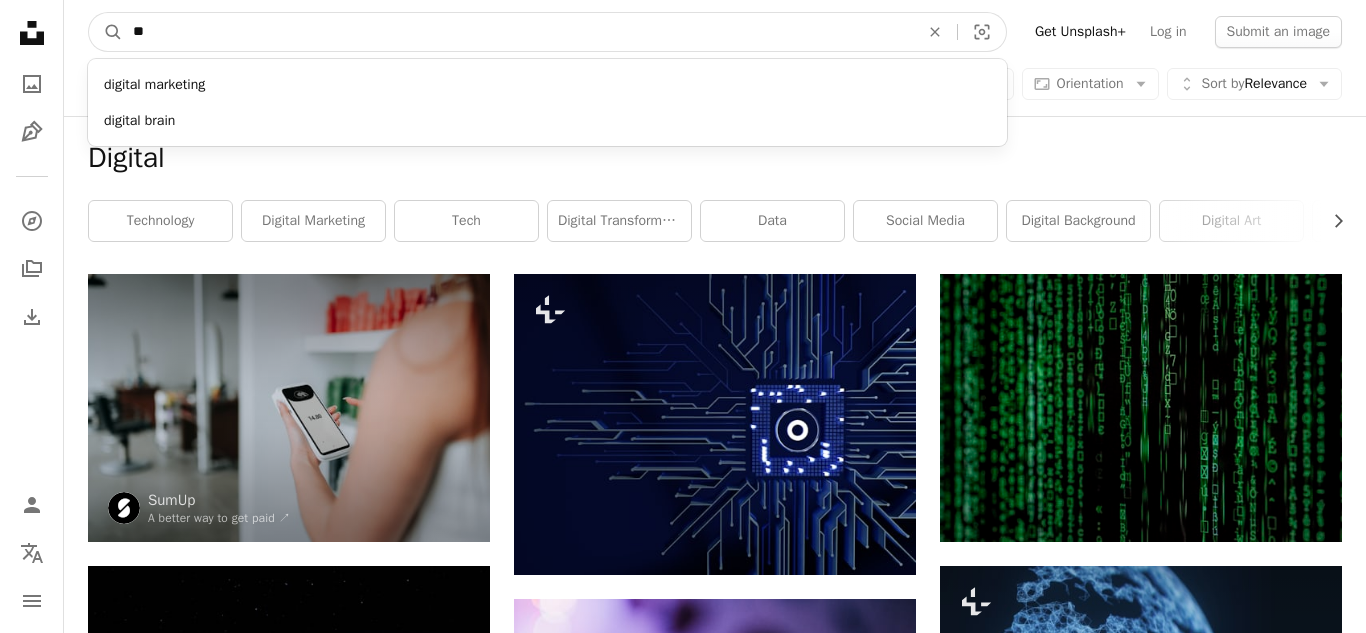 type on "*" 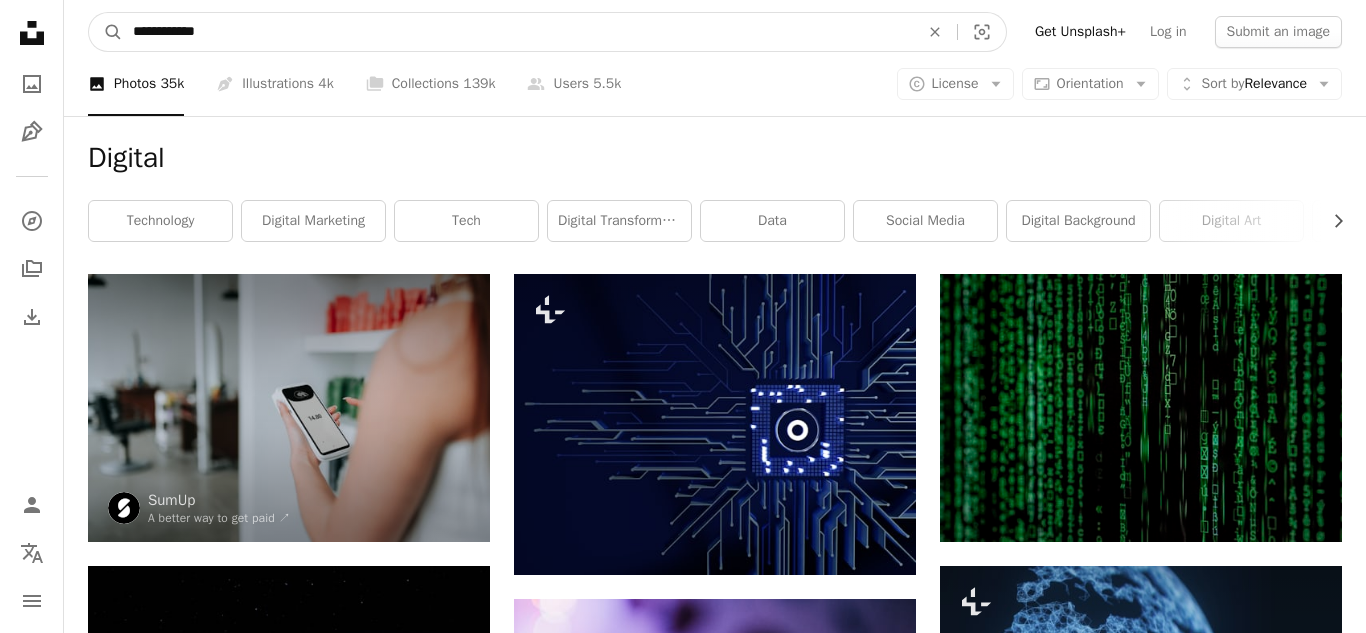 type on "**********" 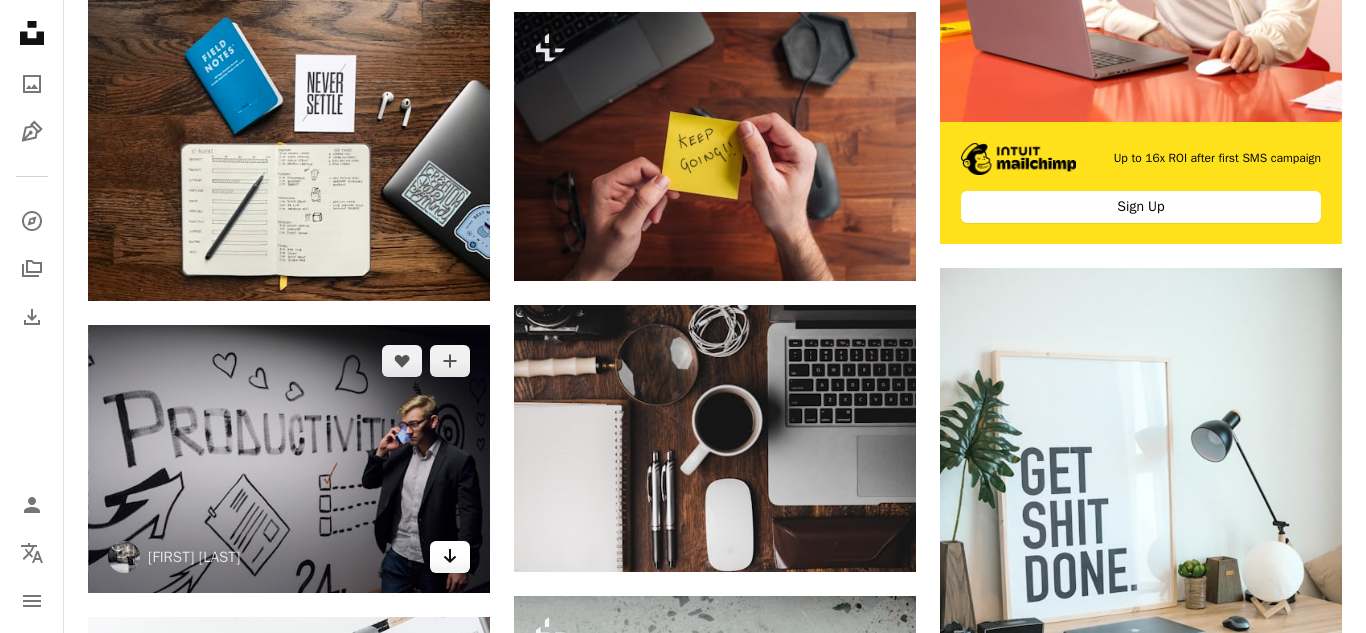scroll, scrollTop: 921, scrollLeft: 0, axis: vertical 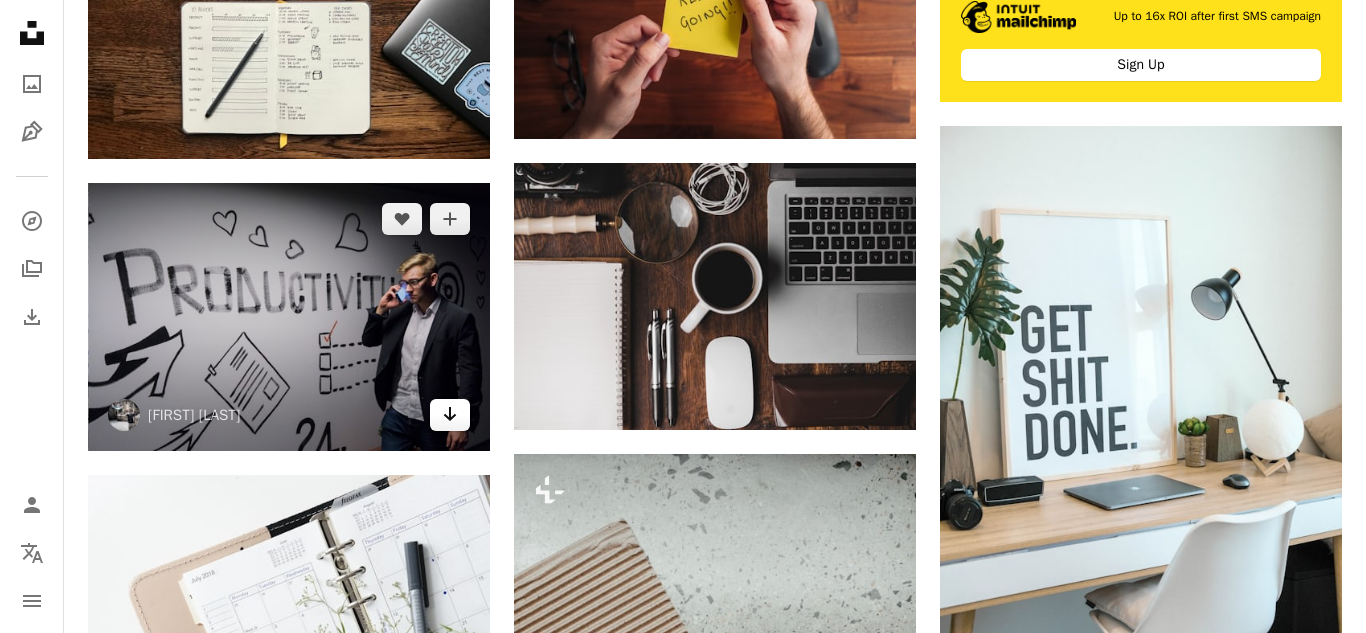 click on "Arrow pointing down" 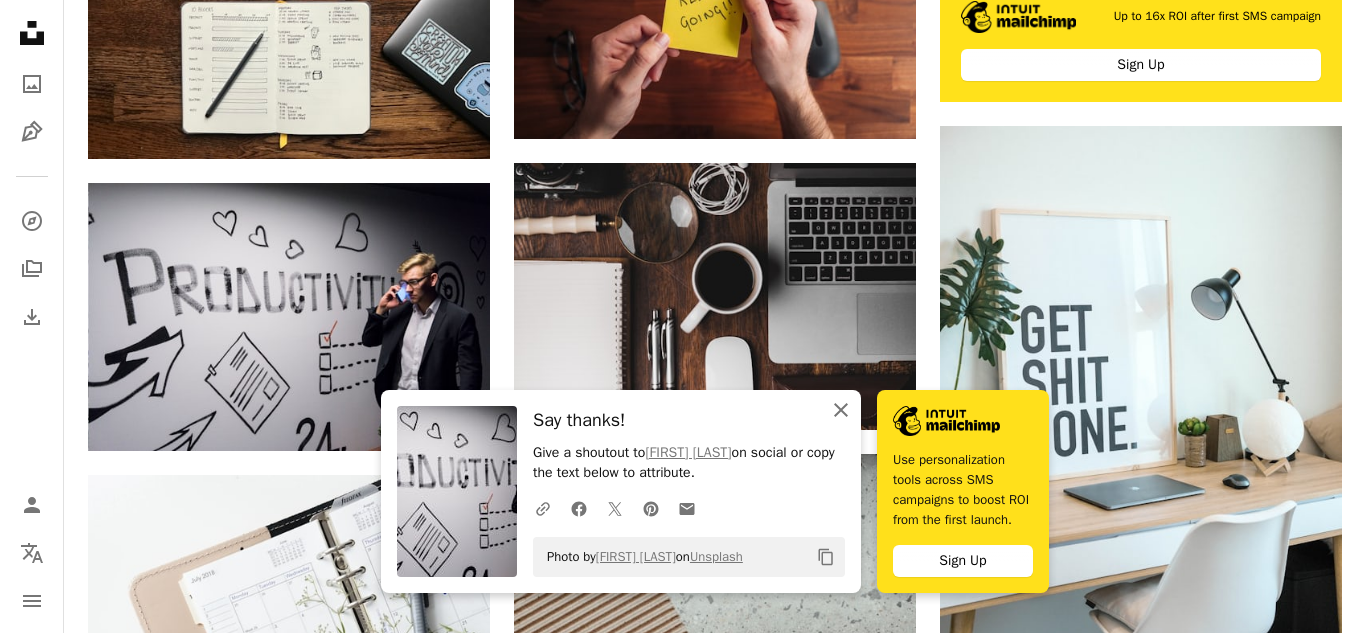 click on "An X shape" 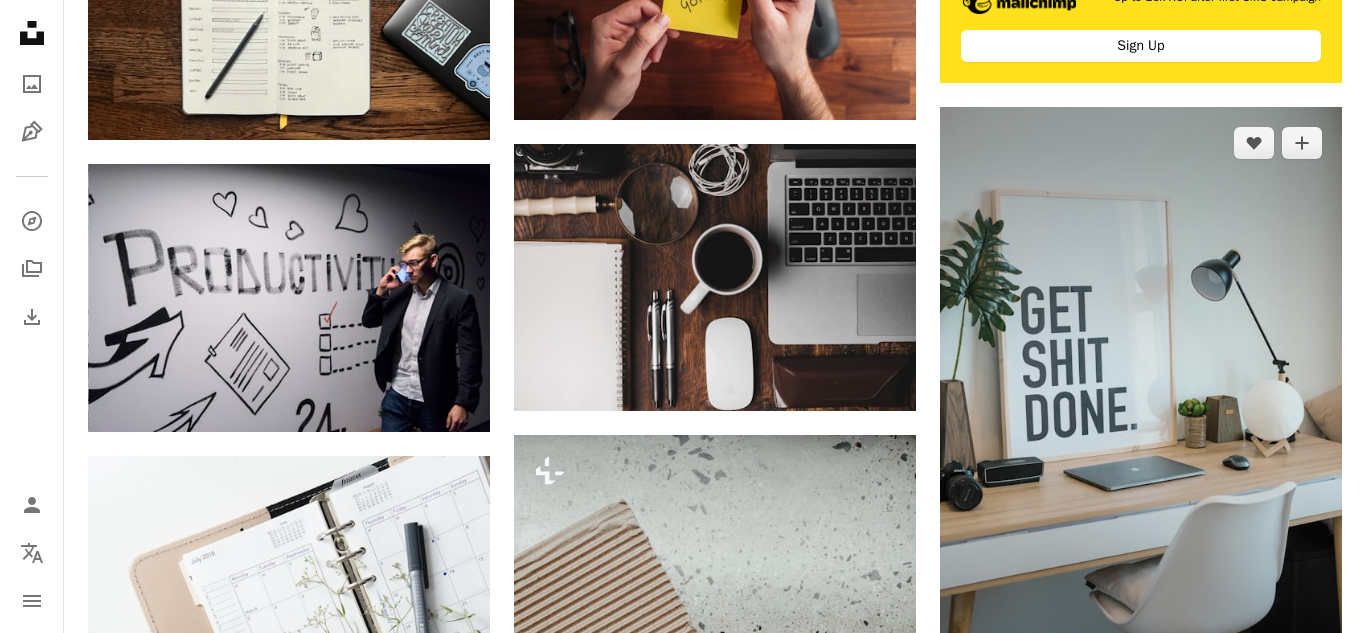 scroll, scrollTop: 1058, scrollLeft: 0, axis: vertical 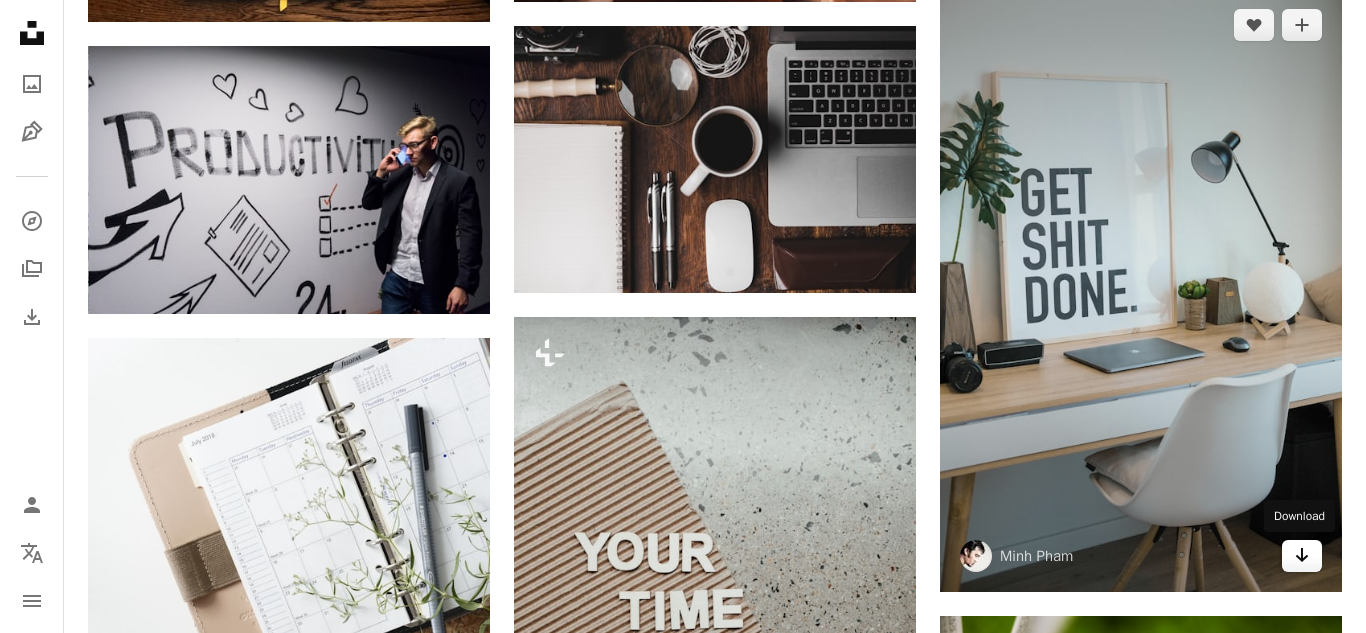 click on "Arrow pointing down" 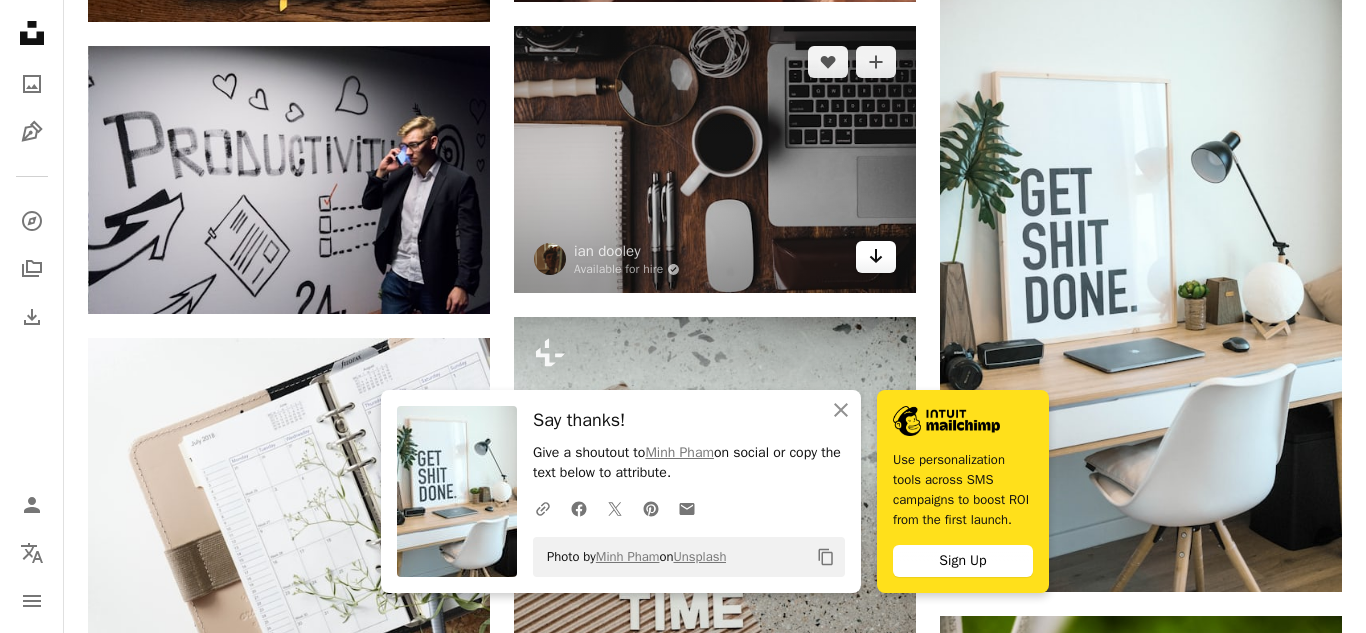 click on "Arrow pointing down" 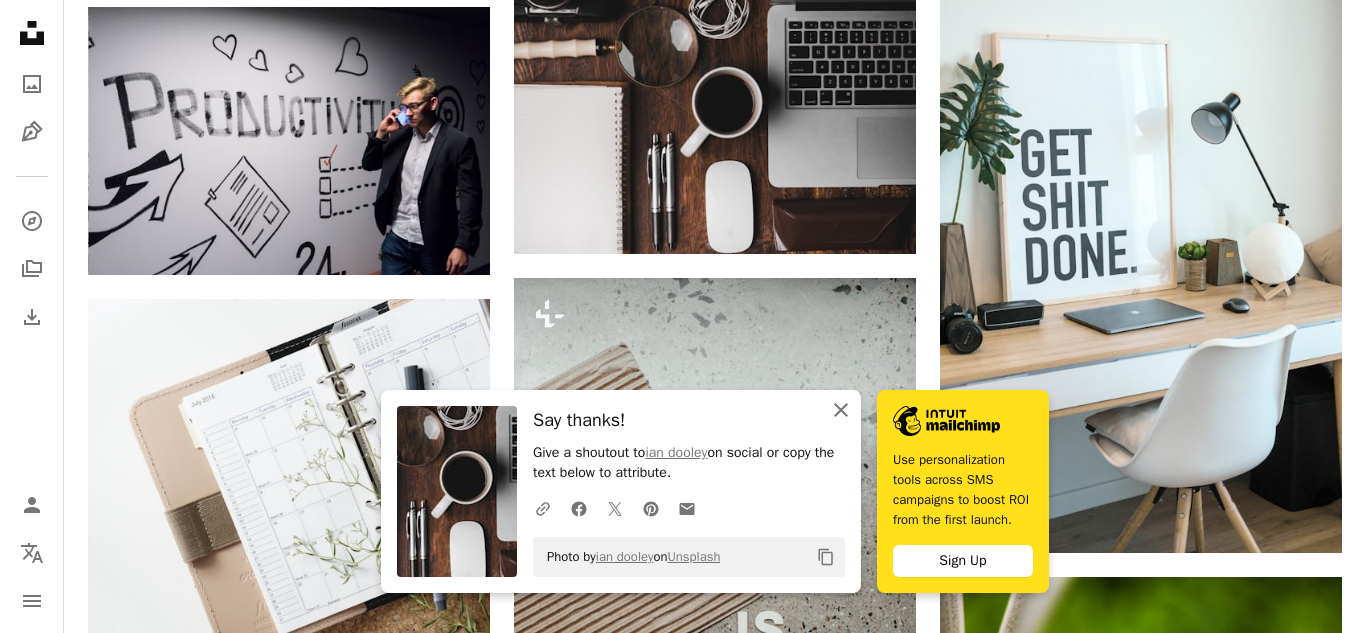 scroll, scrollTop: 1099, scrollLeft: 0, axis: vertical 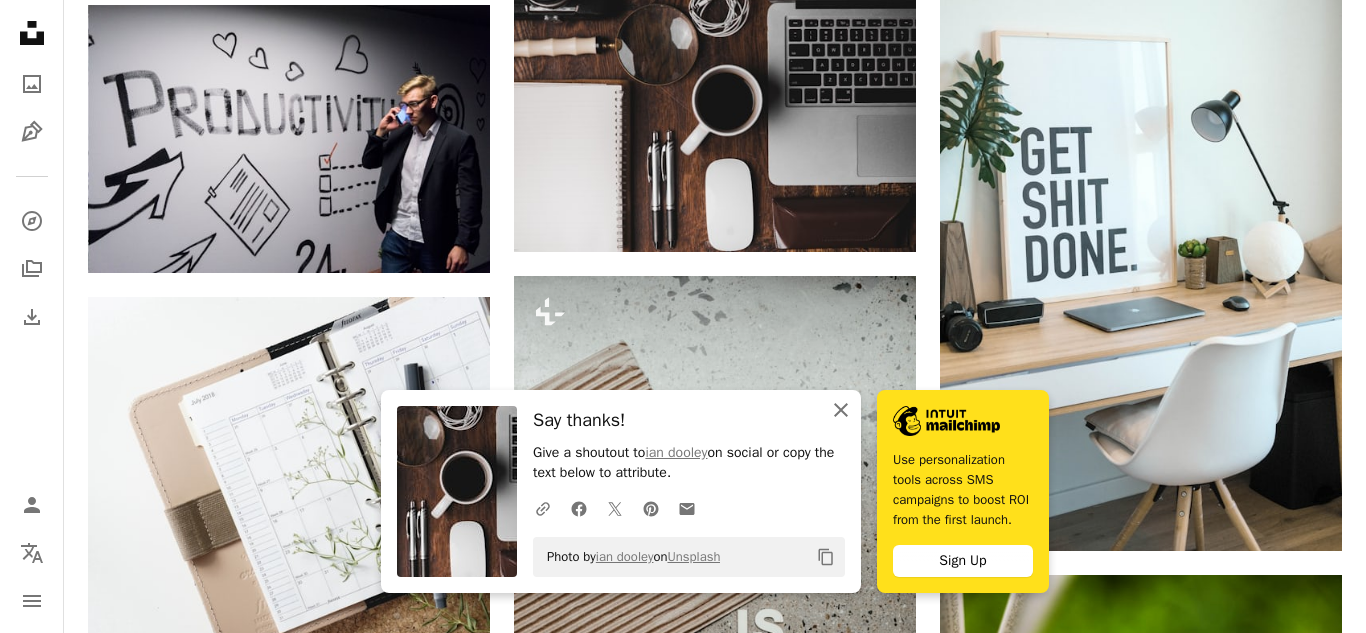 click 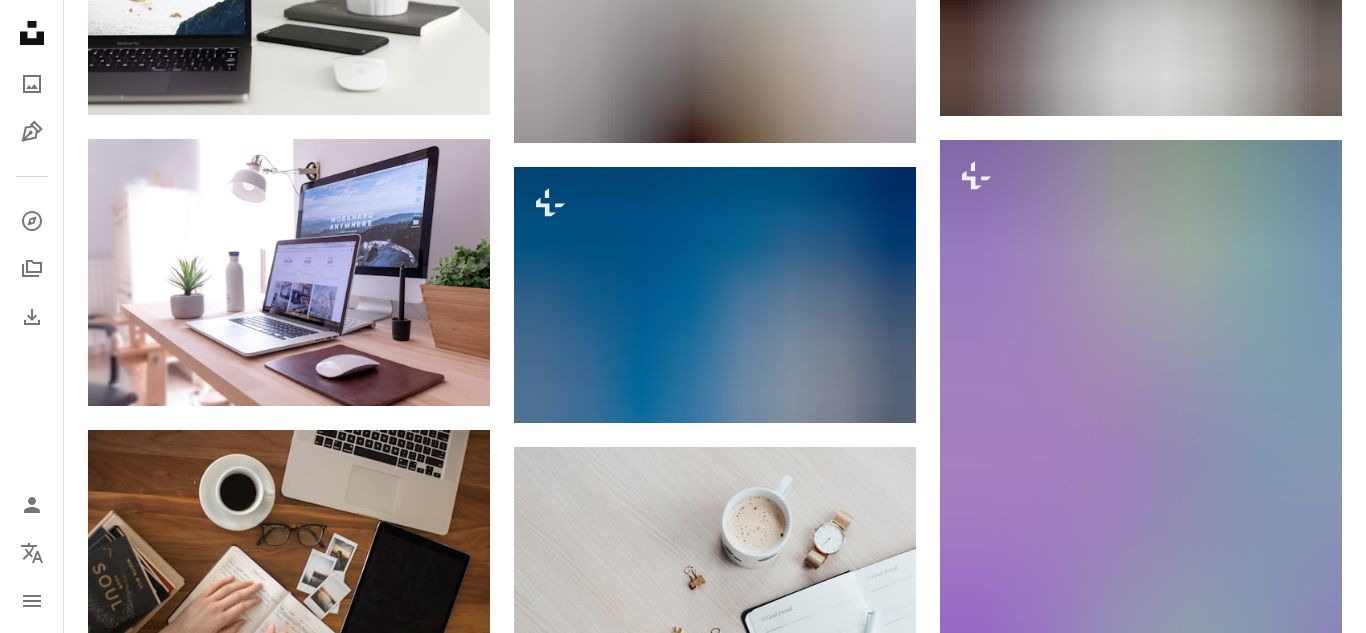 scroll, scrollTop: 2739, scrollLeft: 0, axis: vertical 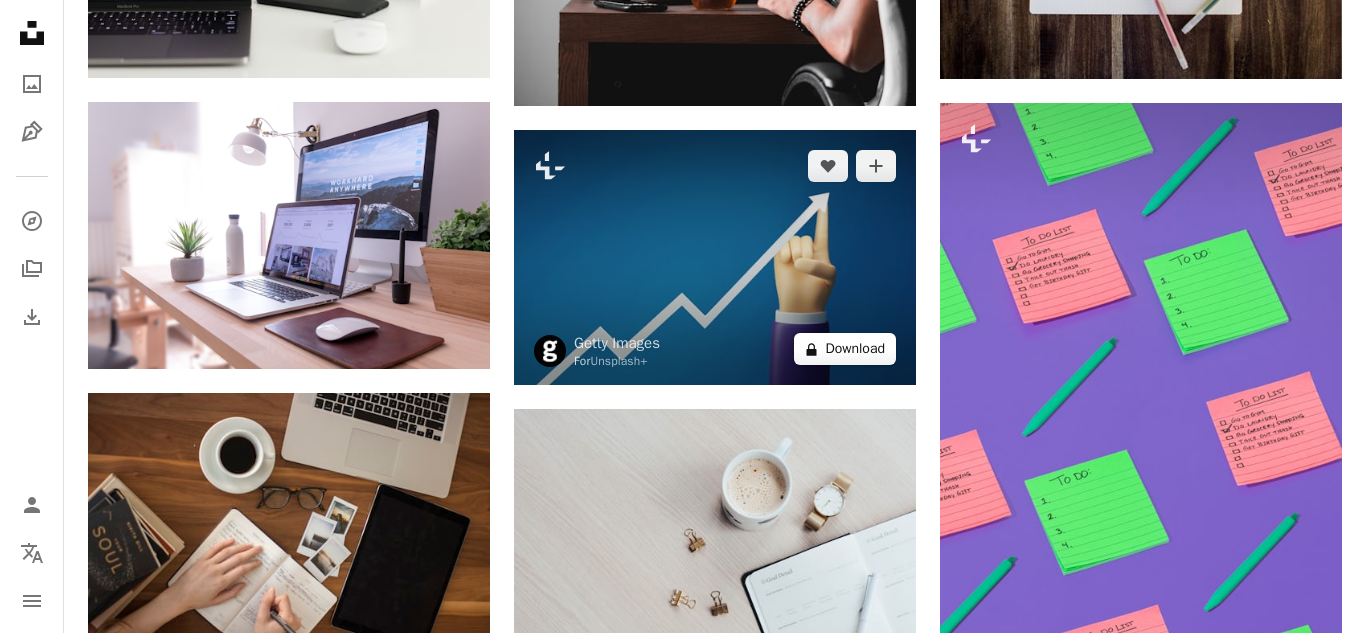 click on "A lock   Download" at bounding box center (845, 349) 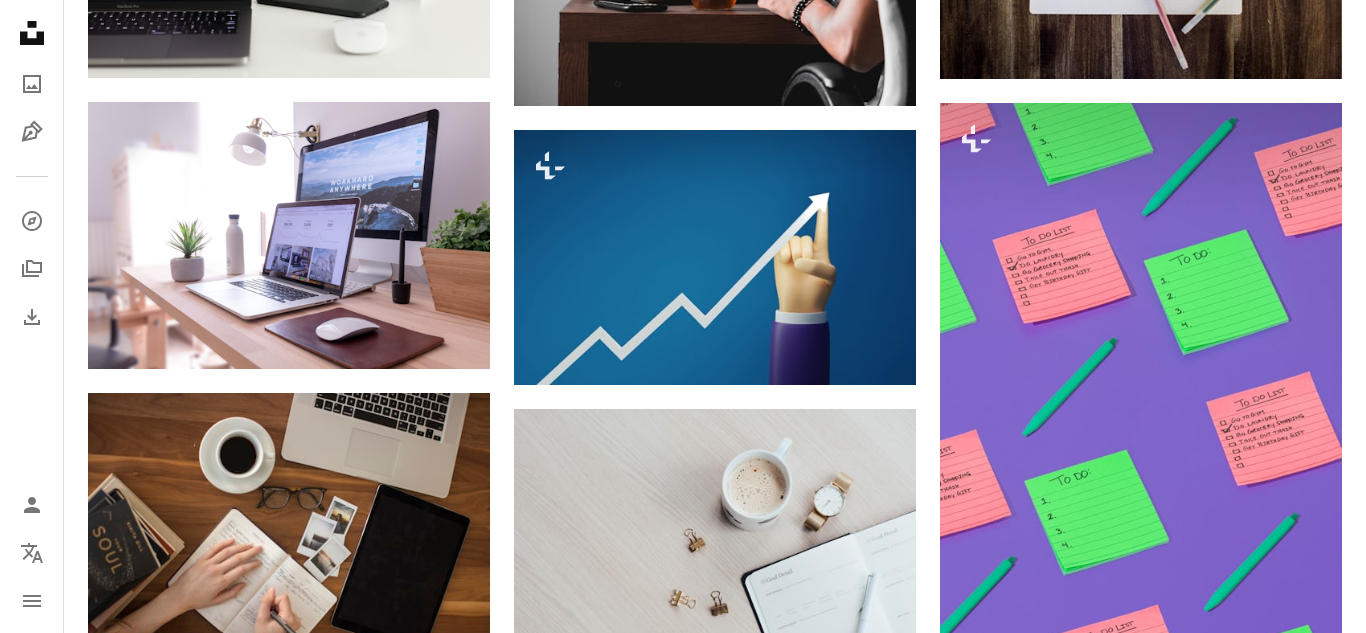 drag, startPoint x: 30, startPoint y: 396, endPoint x: 66, endPoint y: 375, distance: 41.677334 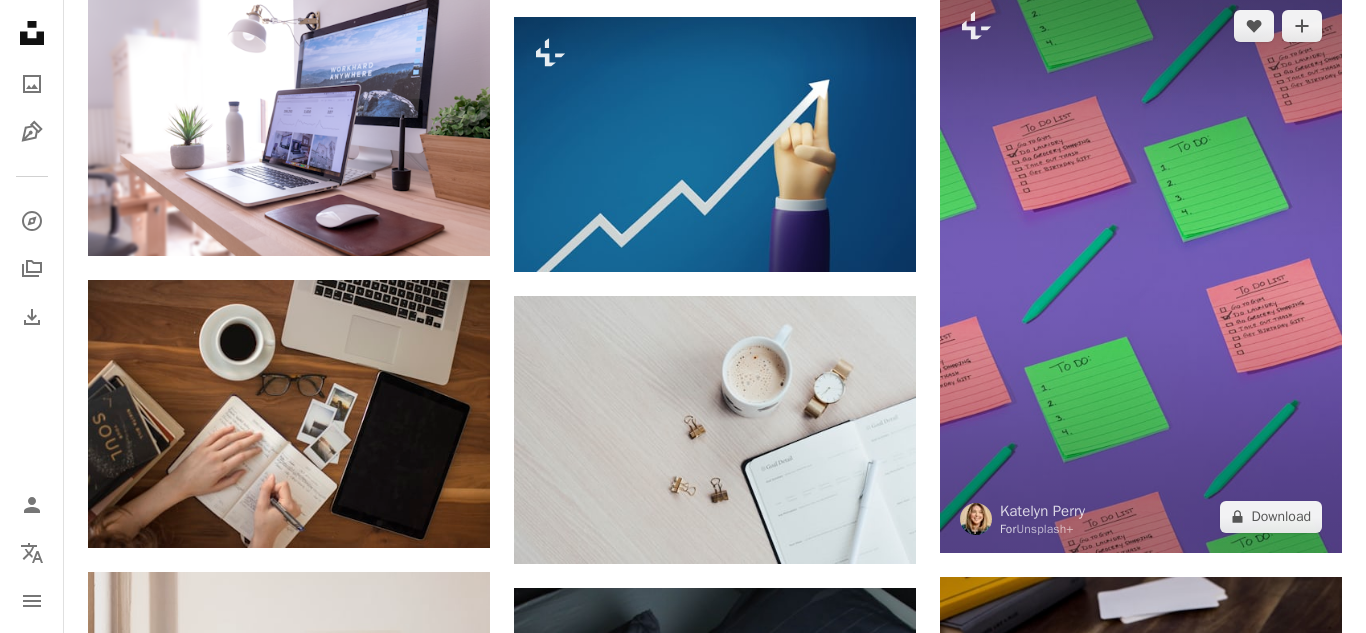 scroll, scrollTop: 2881, scrollLeft: 0, axis: vertical 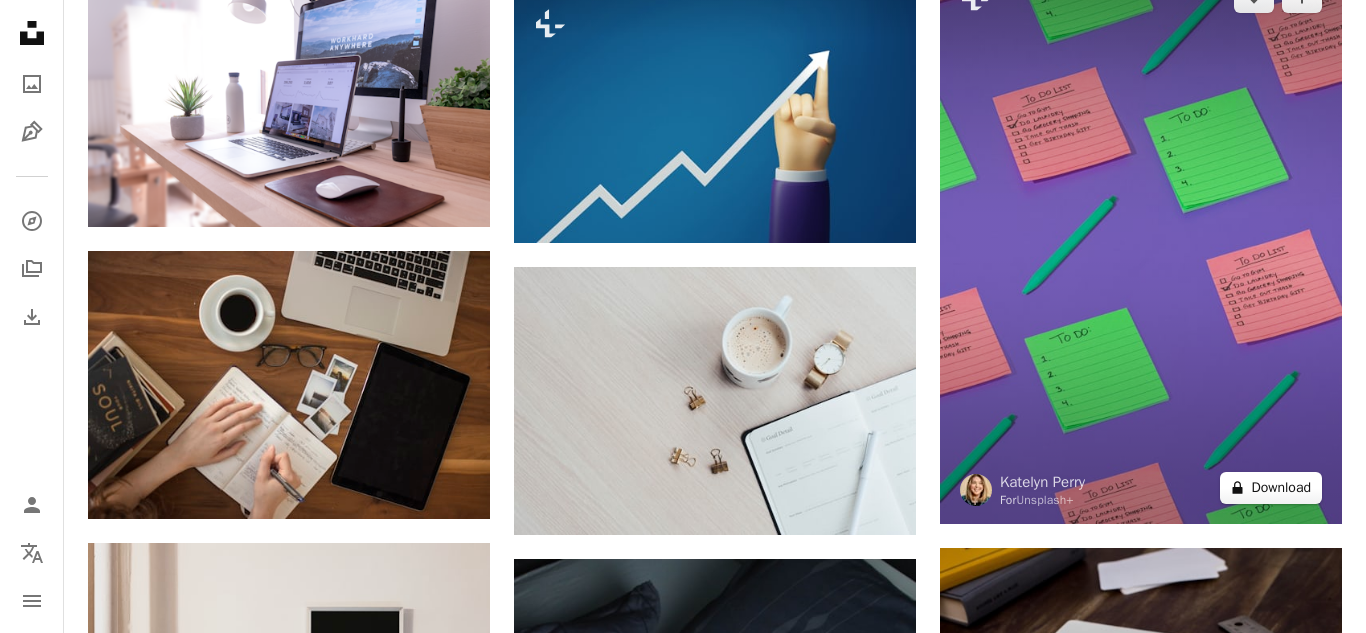 click on "A lock   Download" at bounding box center (1271, 488) 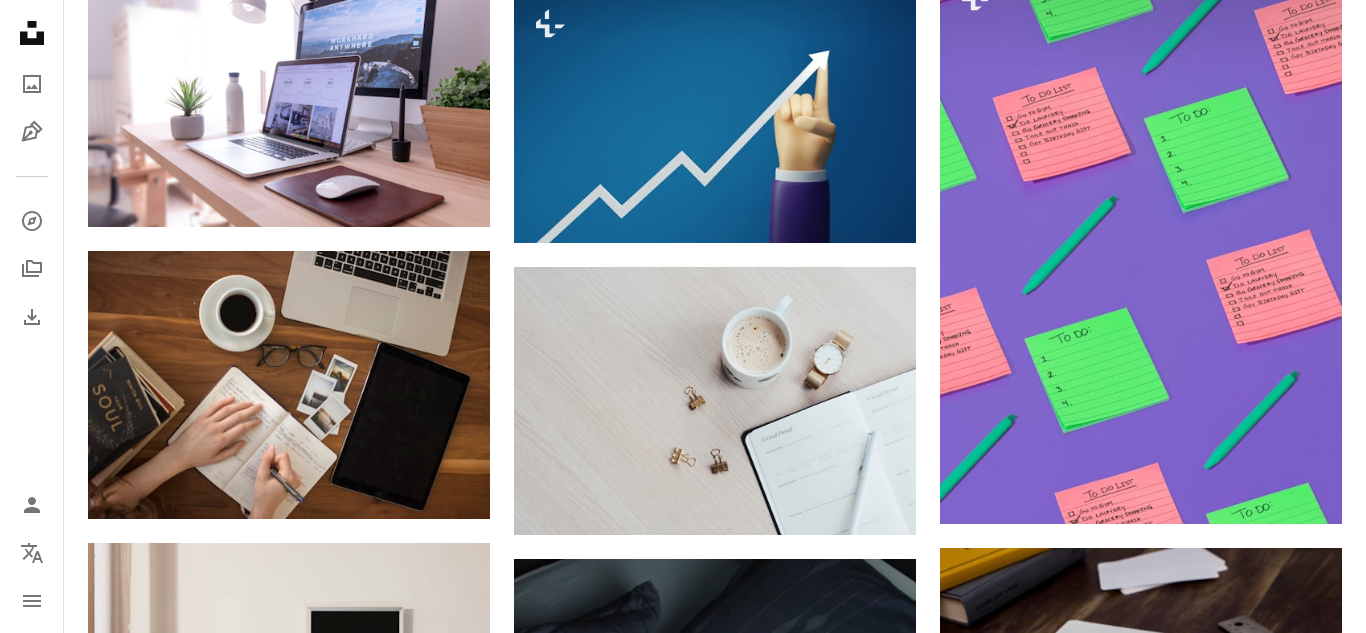 click on "An X shape Premium, ready to use images. Get unlimited access. A plus sign Members-only content added monthly A plus sign Unlimited royalty-free downloads A plus sign Illustrations  New A plus sign Enhanced legal protections yearly 65%  off monthly $20   $7 USD per month * Get  Unsplash+ * When paid annually, billed upfront  $84 Taxes where applicable. Renews automatically. Cancel anytime." at bounding box center (683, 3730) 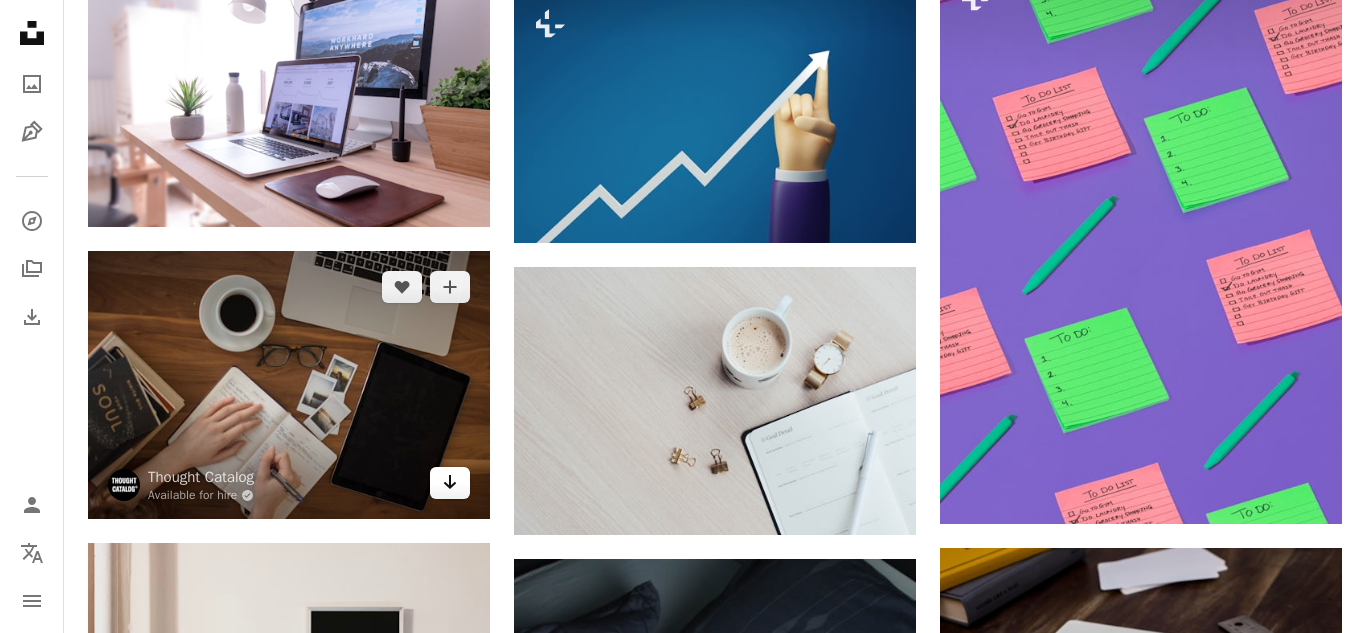 click on "Arrow pointing down" 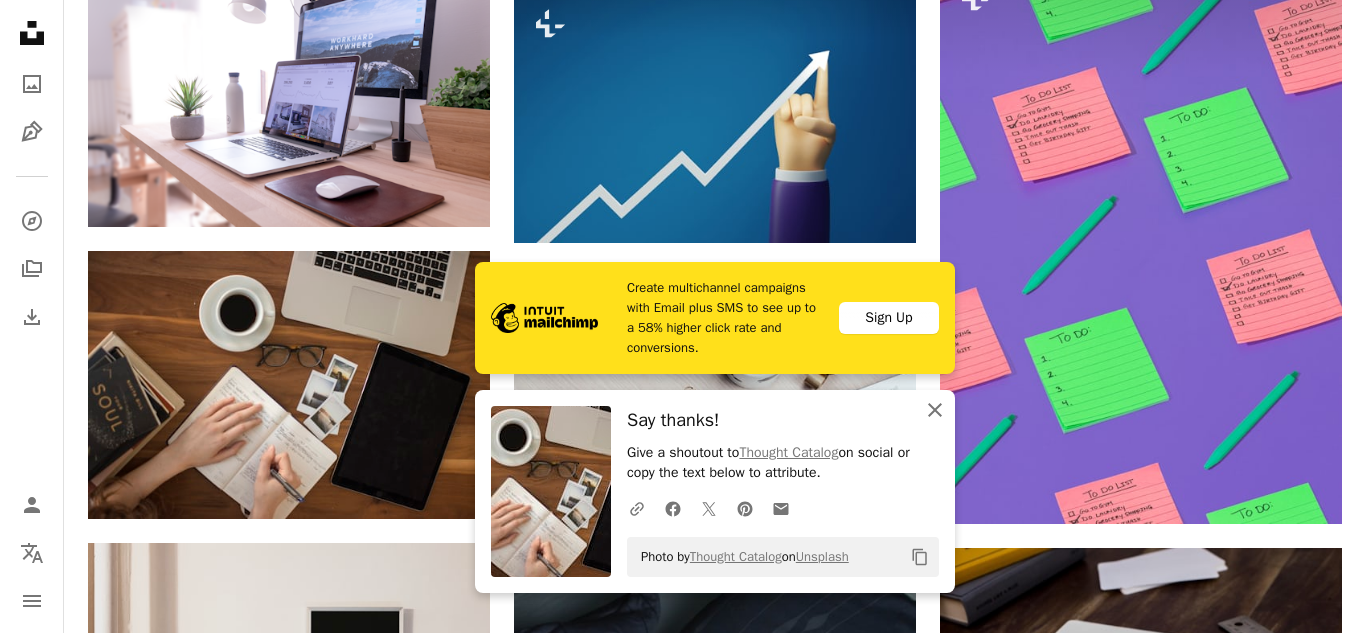 click on "An X shape" 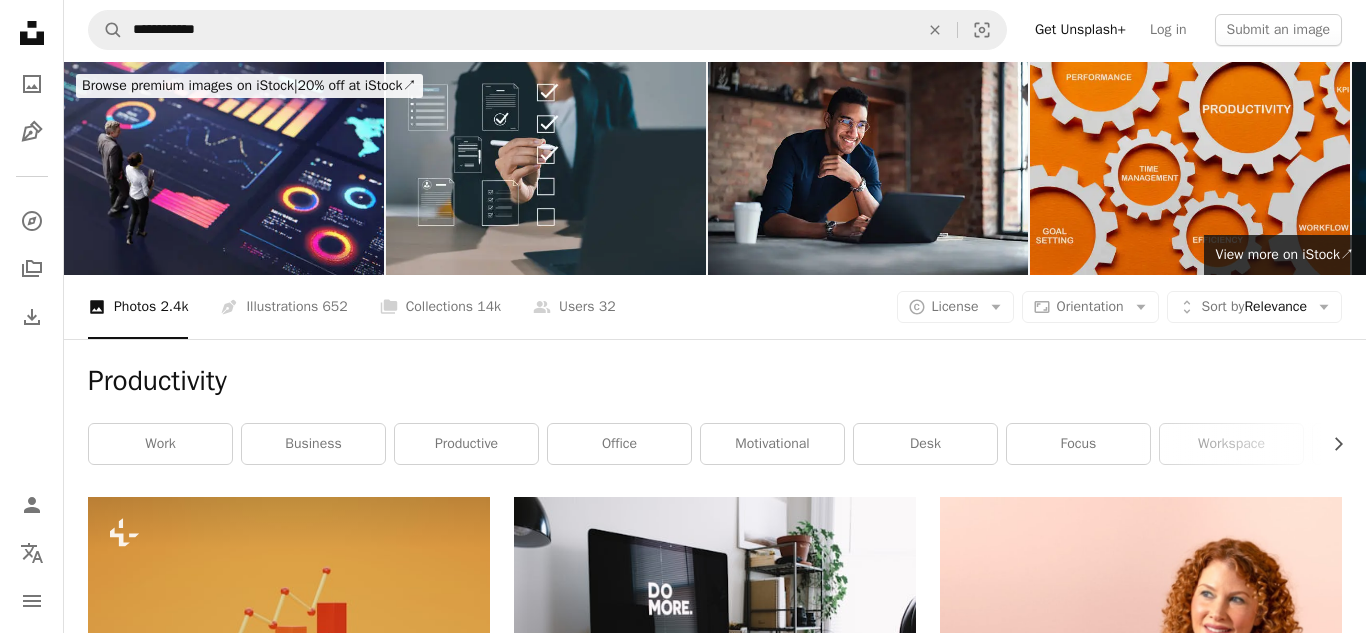 scroll, scrollTop: 0, scrollLeft: 0, axis: both 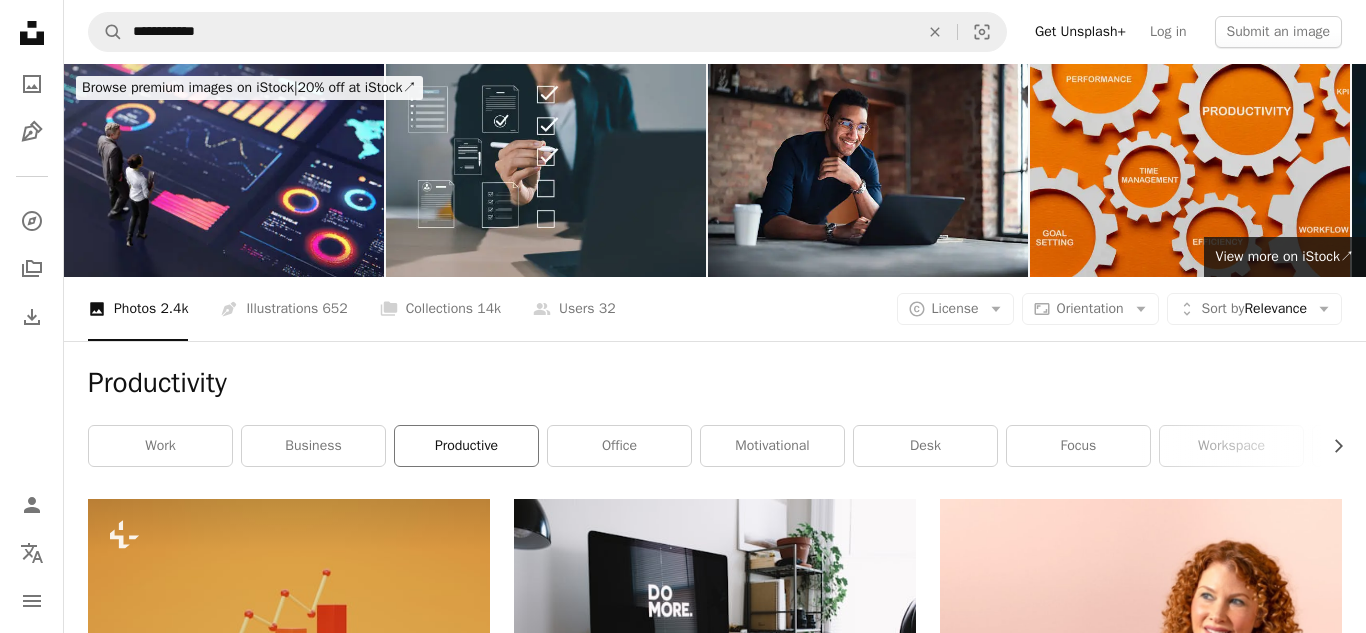 click on "productive" at bounding box center (466, 446) 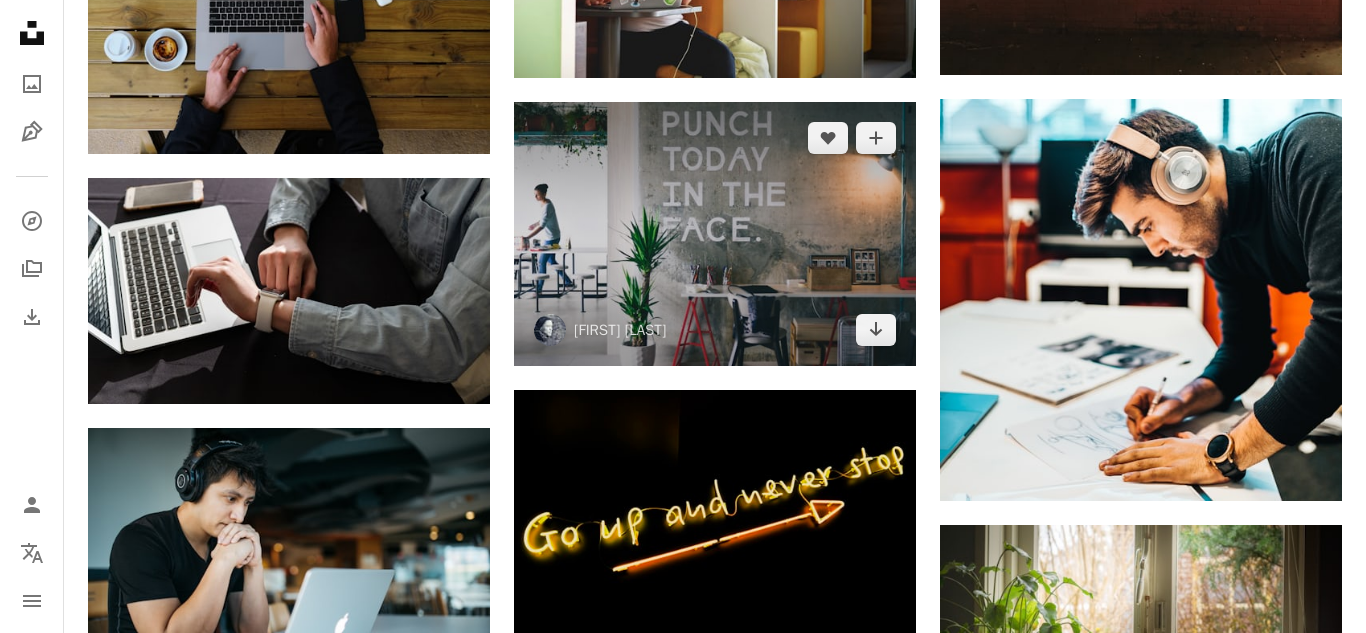 scroll, scrollTop: 1880, scrollLeft: 0, axis: vertical 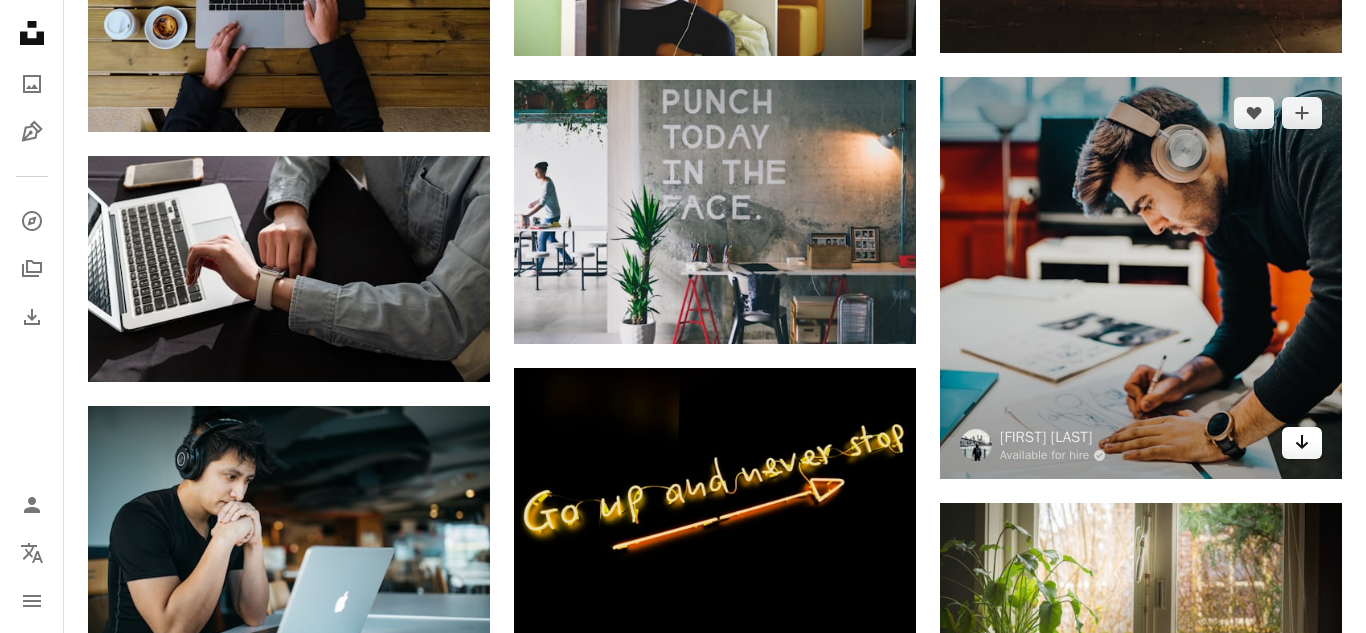click on "Arrow pointing down" 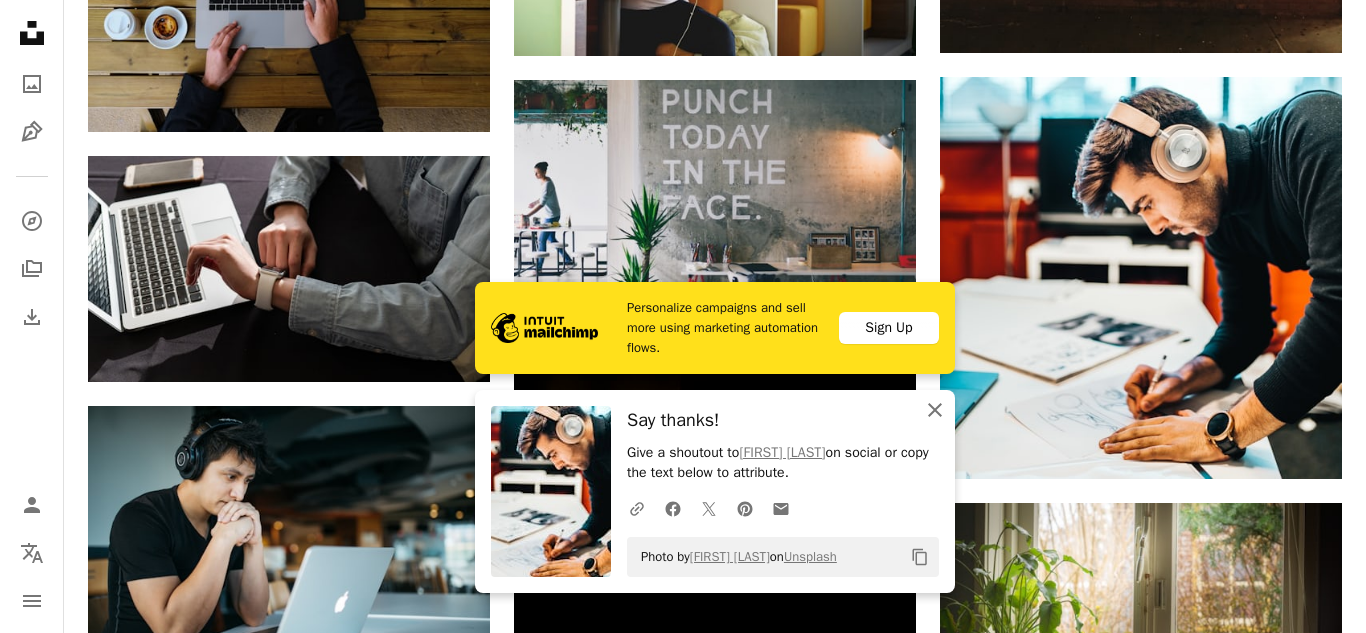 click on "An X shape" 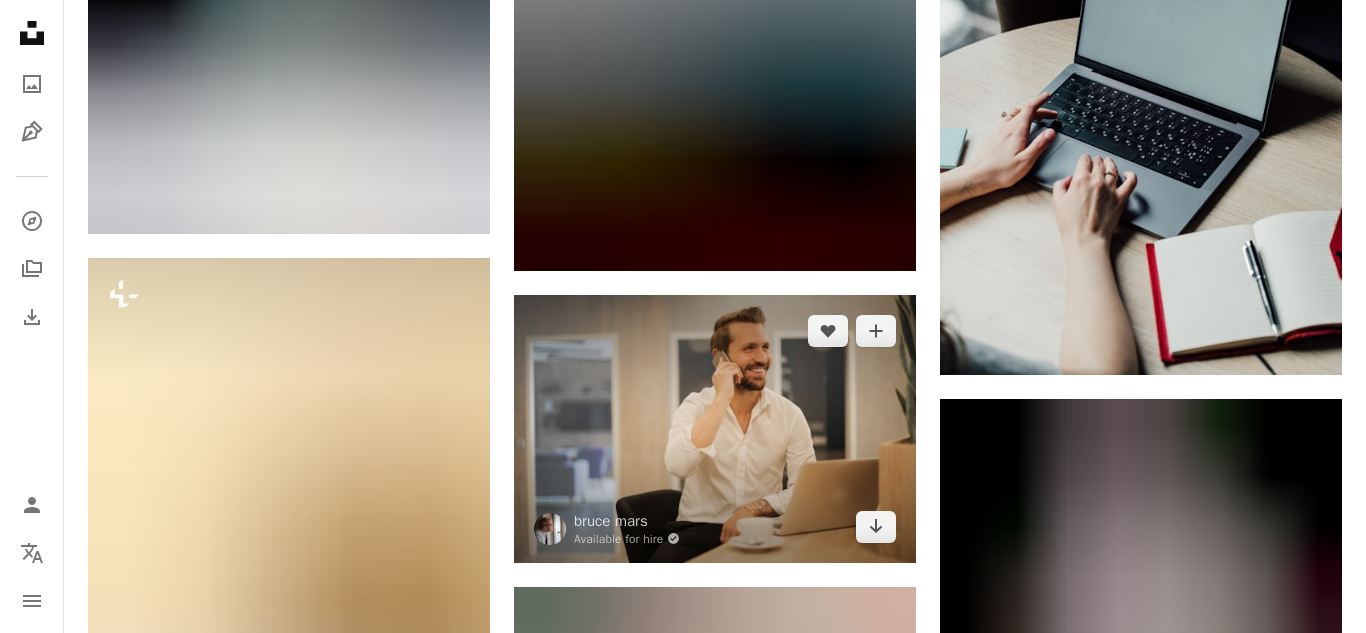 scroll, scrollTop: 2947, scrollLeft: 0, axis: vertical 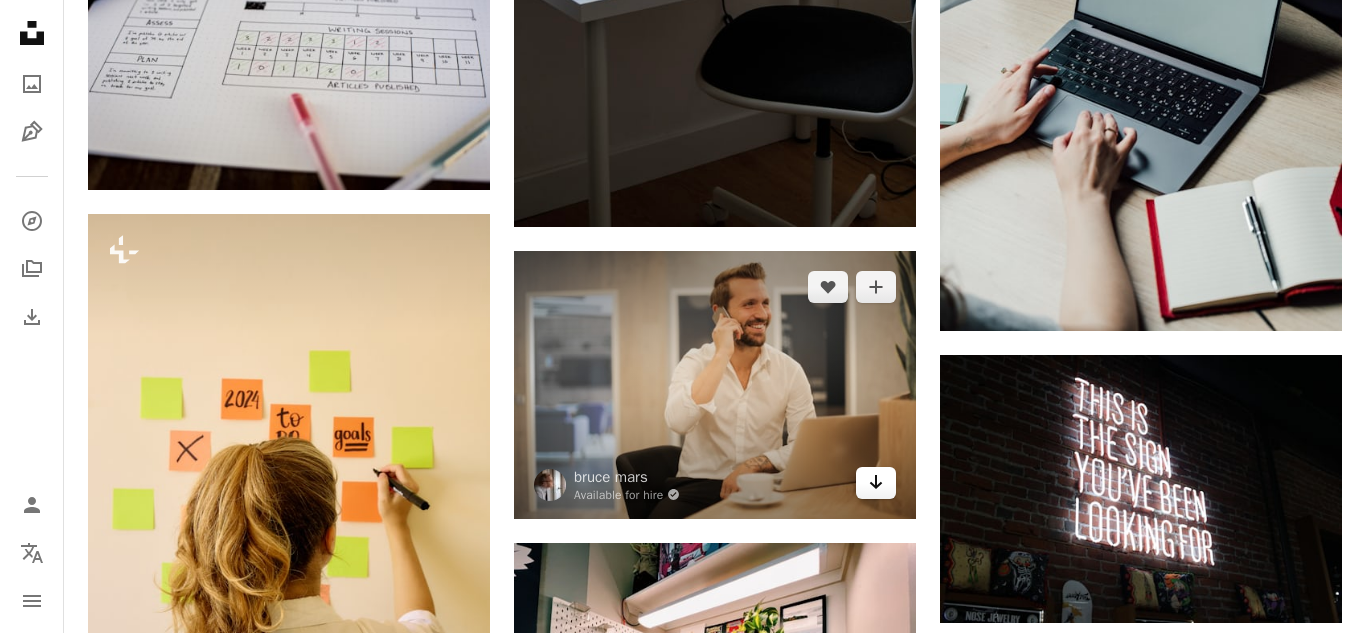 click 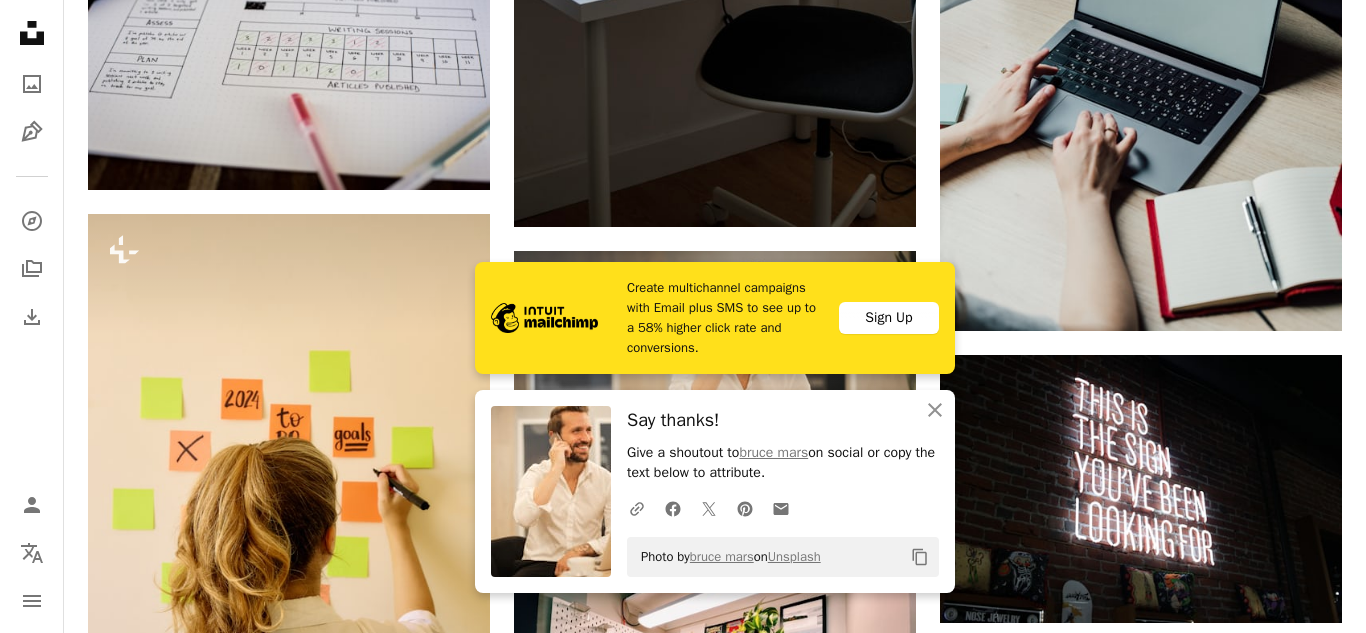 scroll, scrollTop: 3043, scrollLeft: 0, axis: vertical 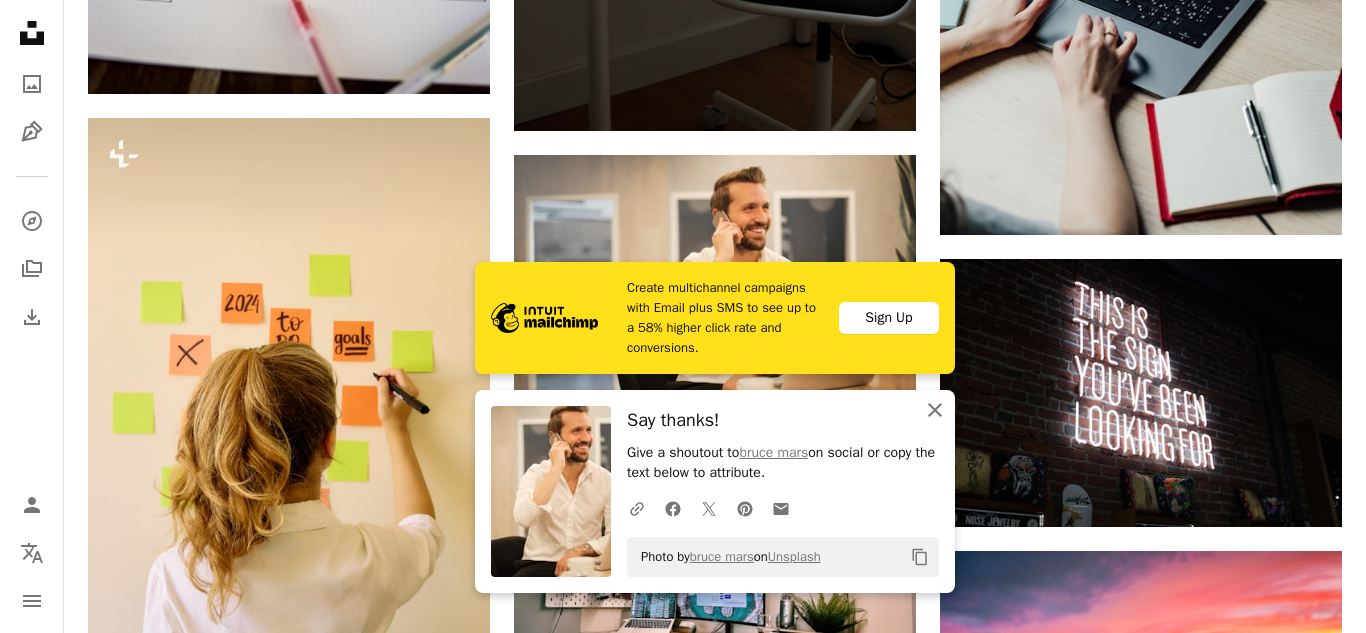 click on "An X shape" 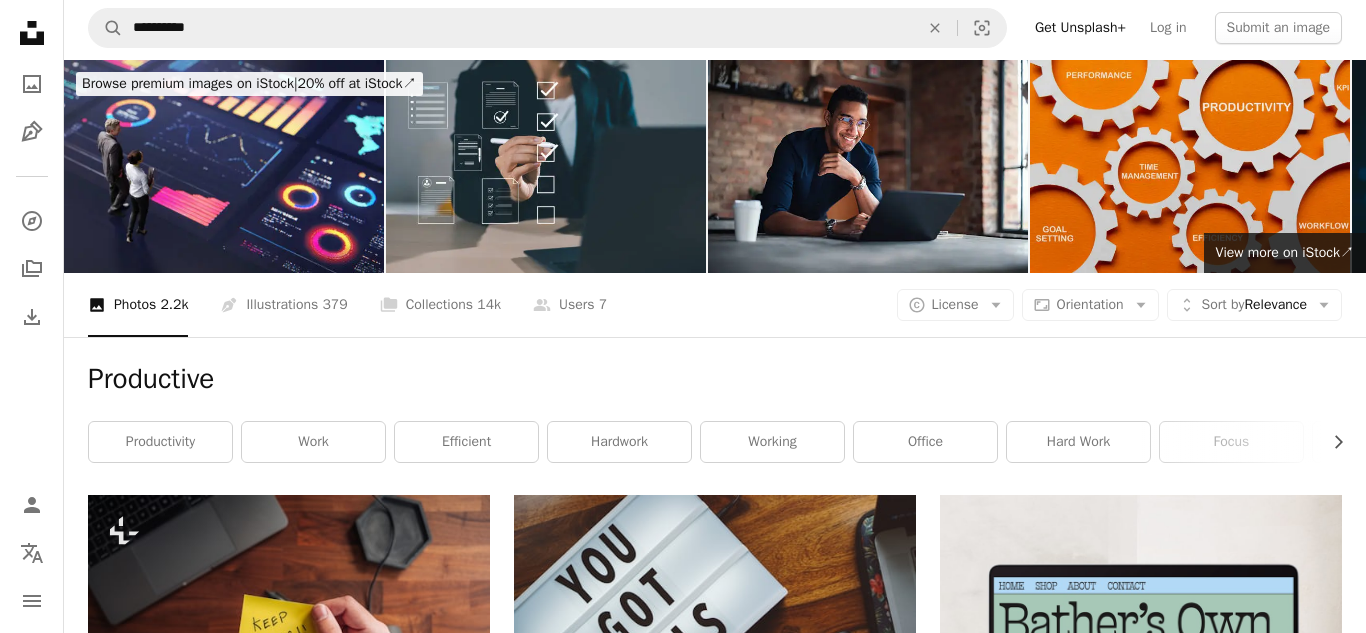 scroll, scrollTop: 0, scrollLeft: 0, axis: both 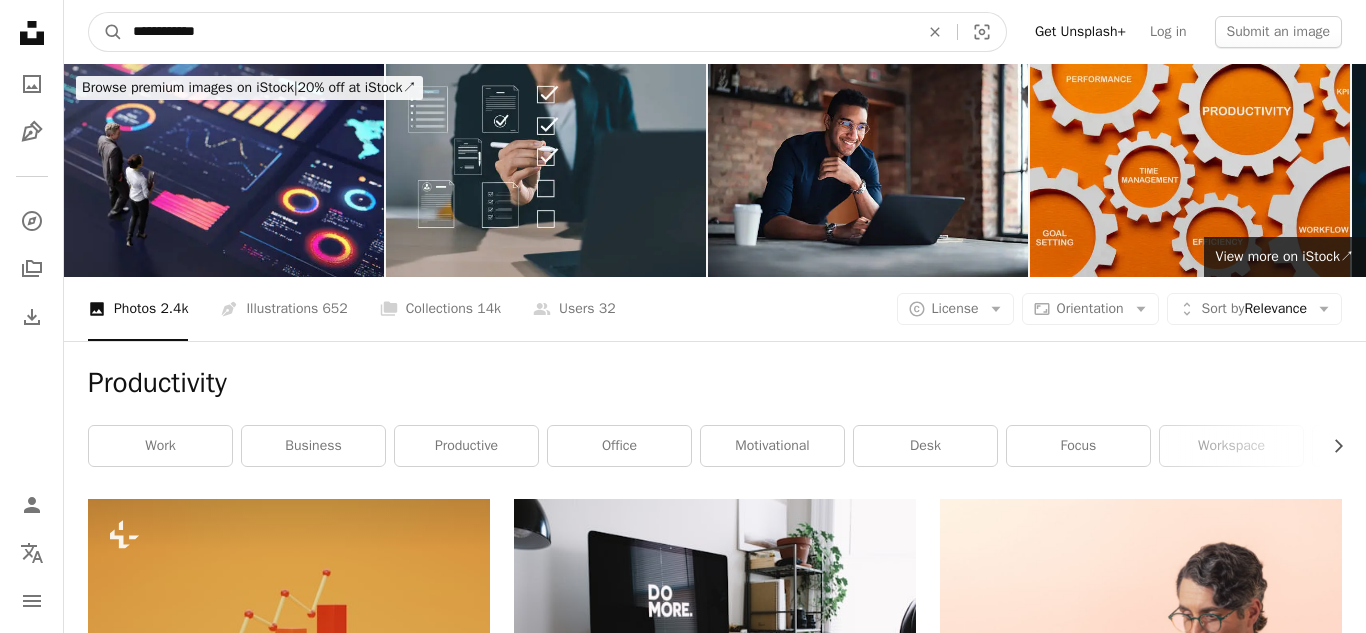 click on "**********" at bounding box center (518, 32) 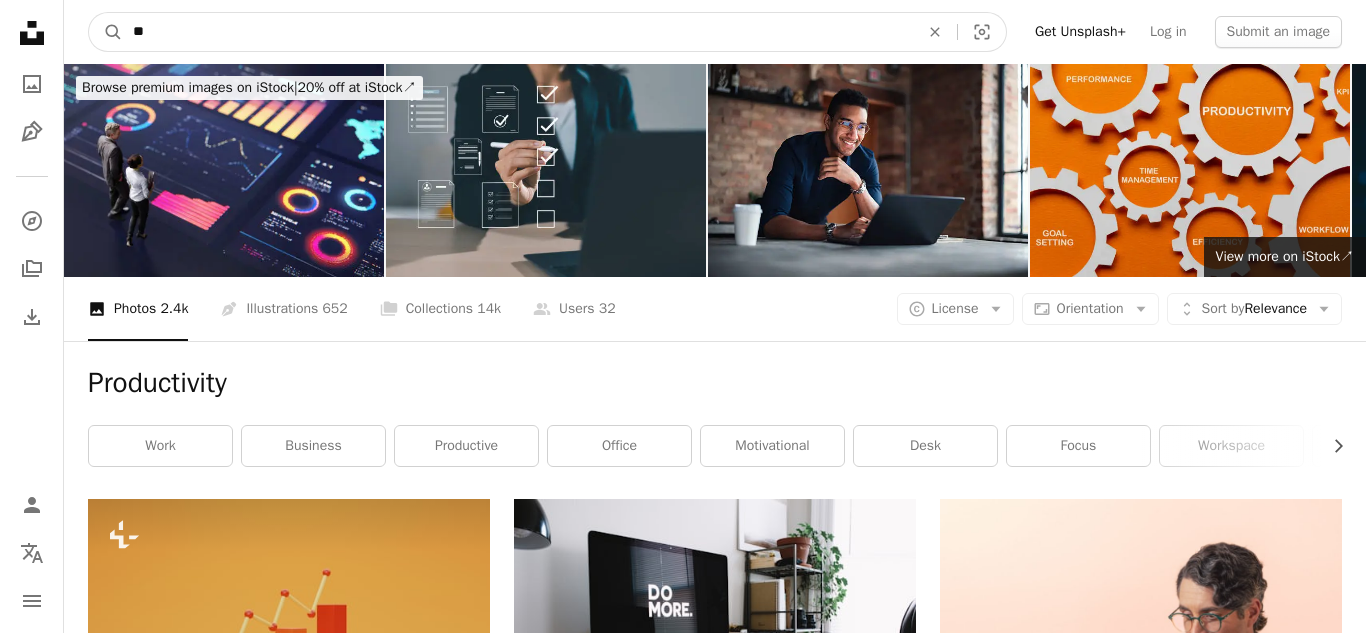 type on "*" 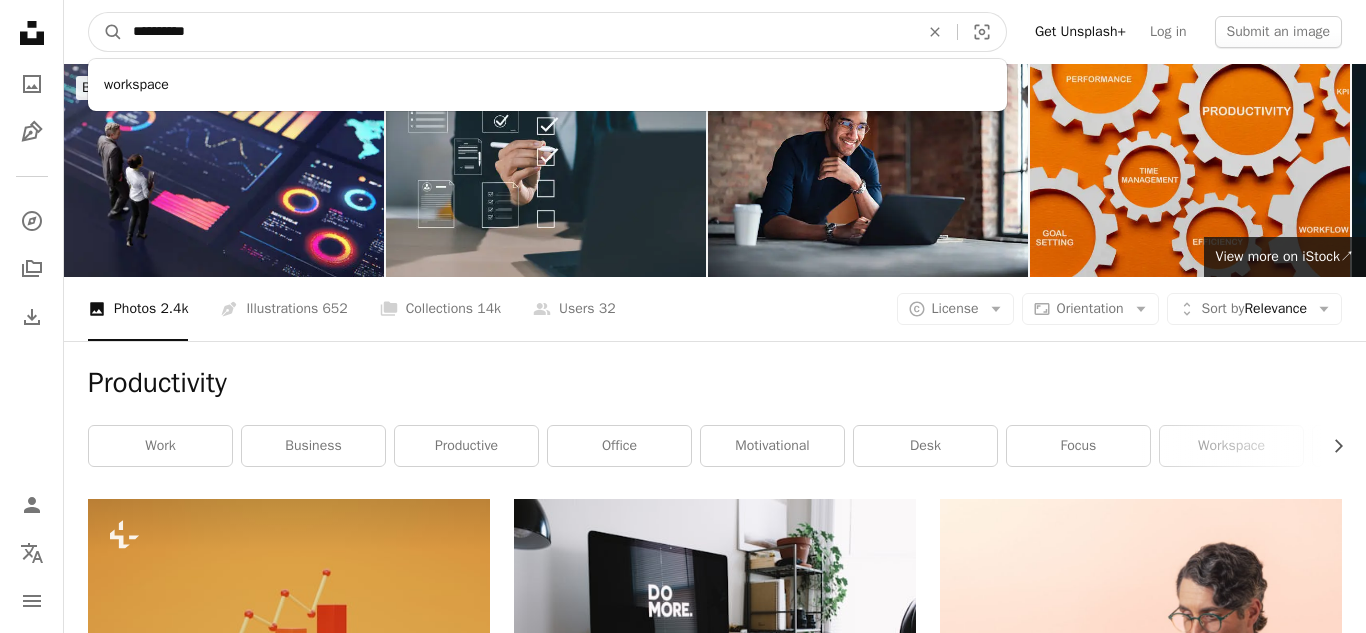 type on "**********" 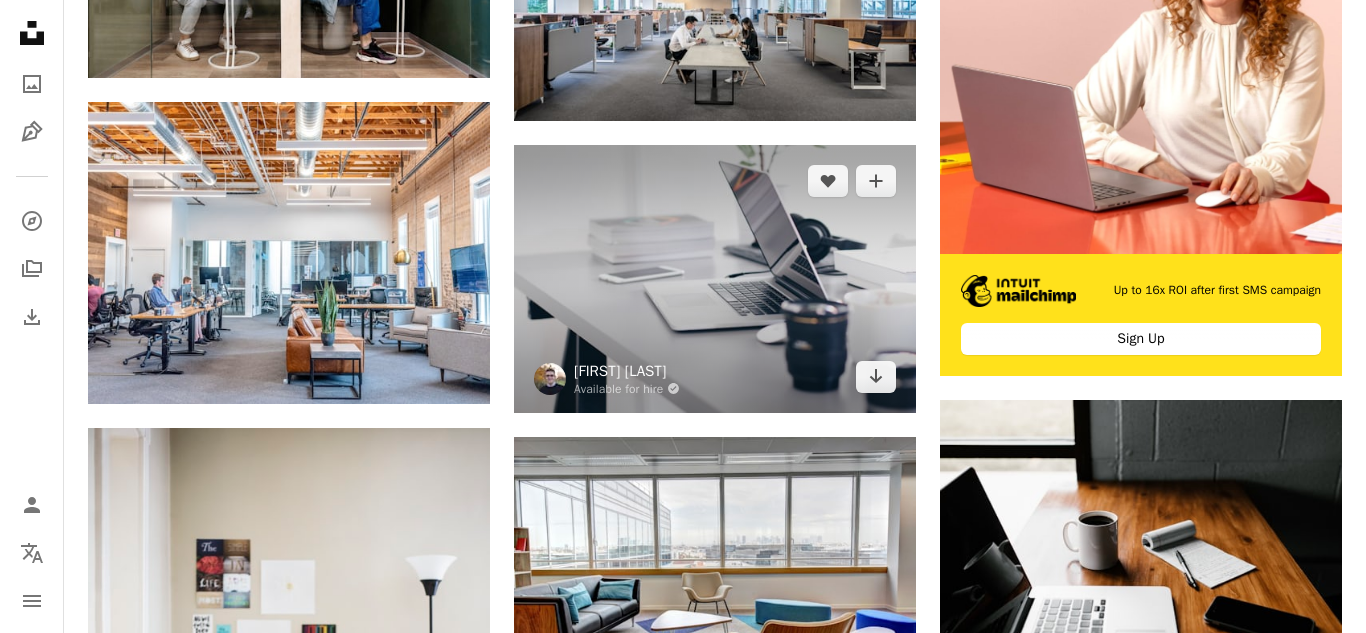 scroll, scrollTop: 656, scrollLeft: 0, axis: vertical 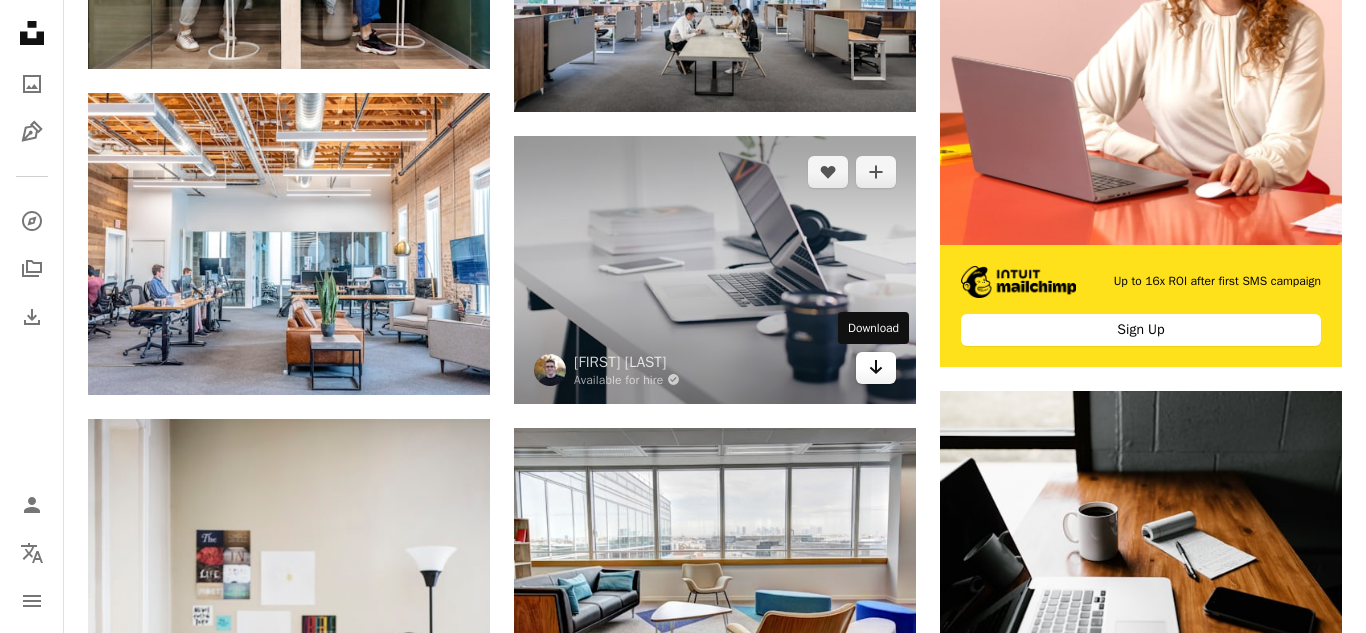 click on "Arrow pointing down" 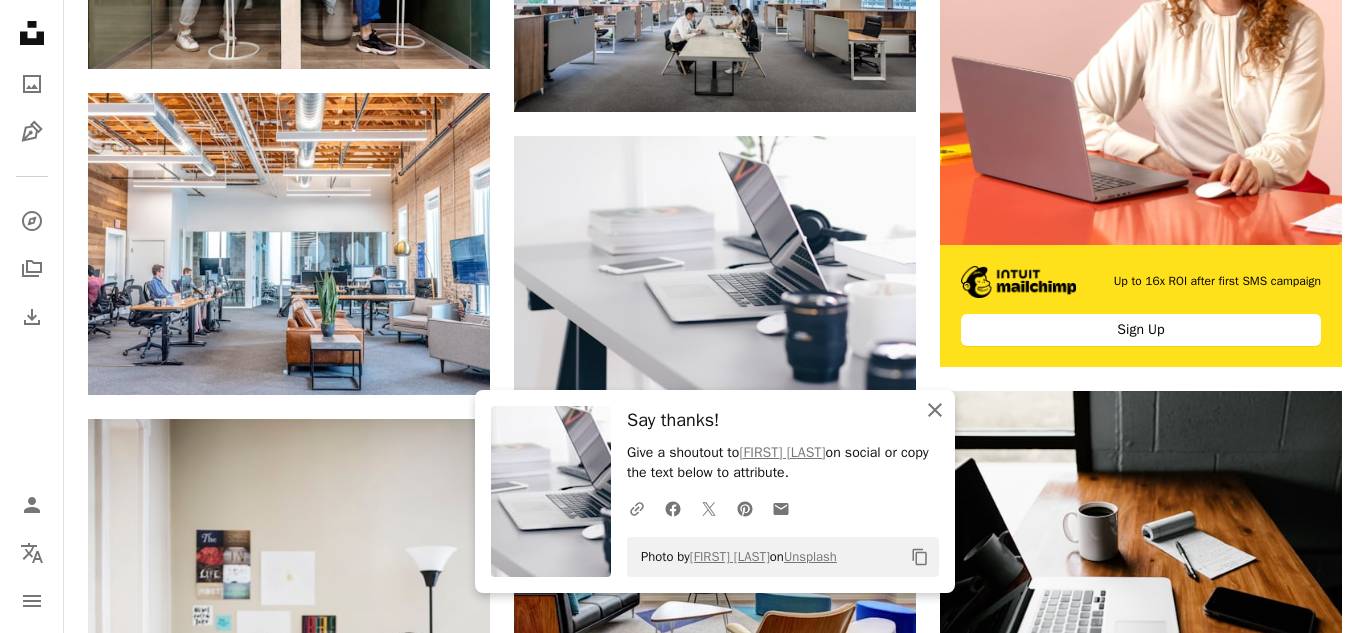 click 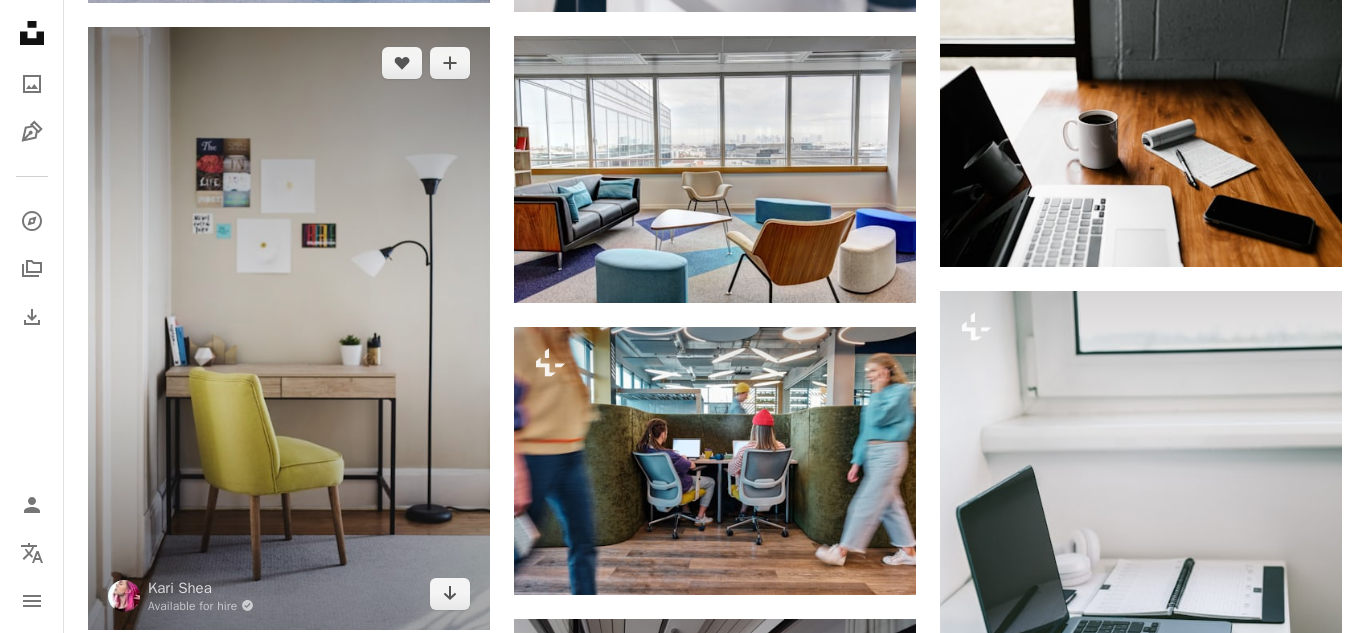 scroll, scrollTop: 1118, scrollLeft: 0, axis: vertical 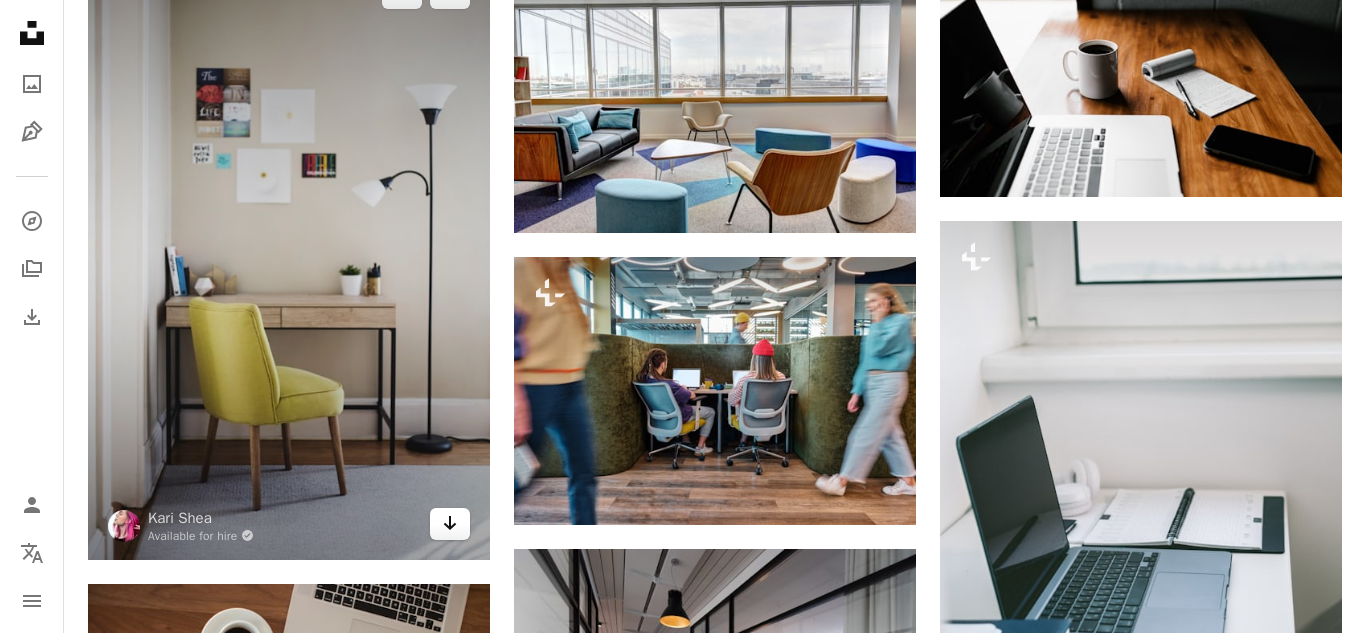 click on "Arrow pointing down" 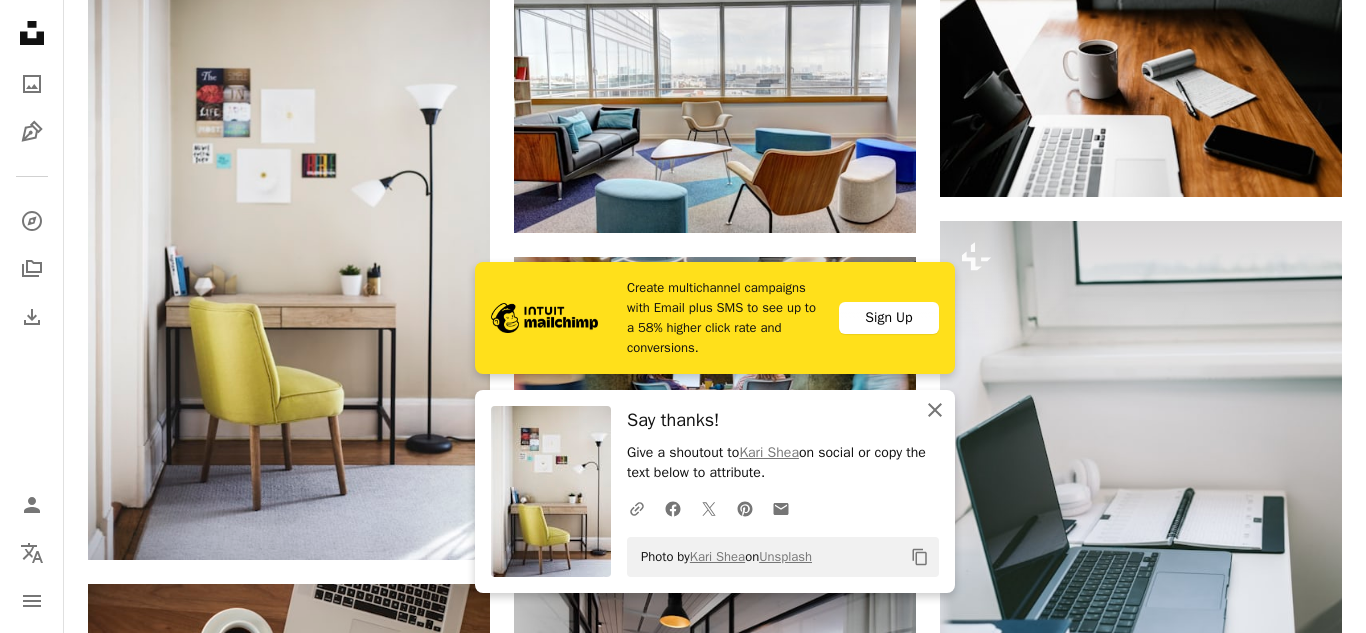 click on "An X shape" 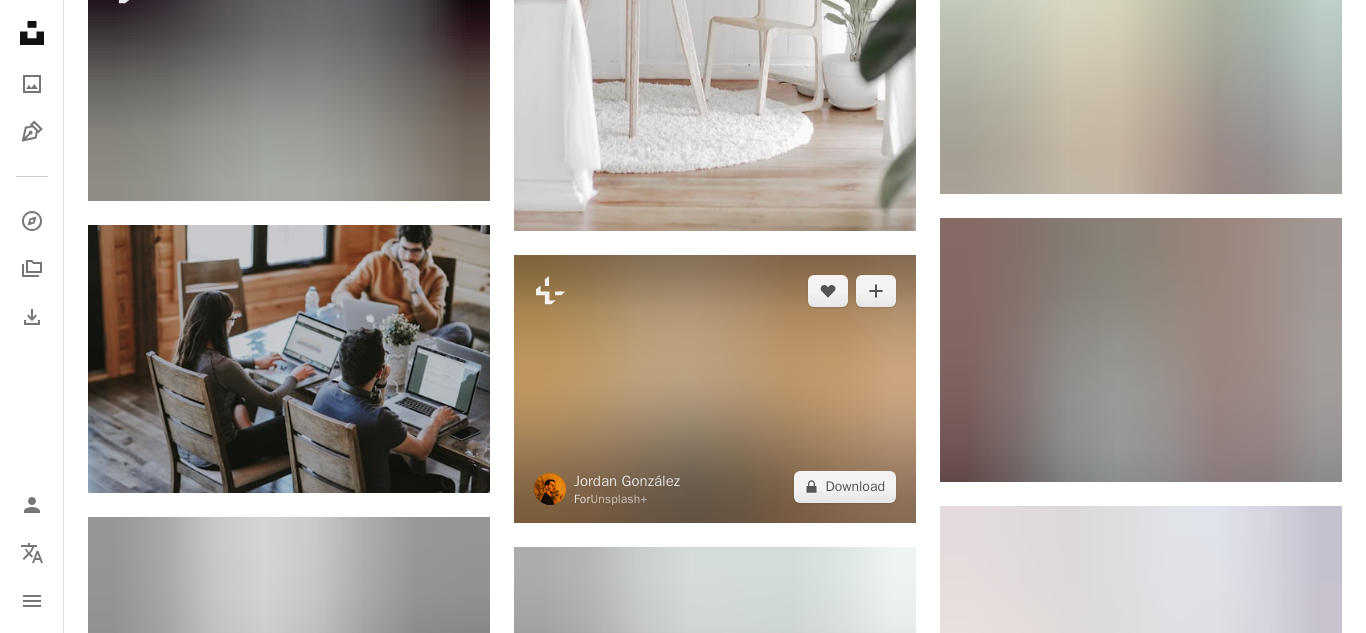 scroll, scrollTop: 2342, scrollLeft: 0, axis: vertical 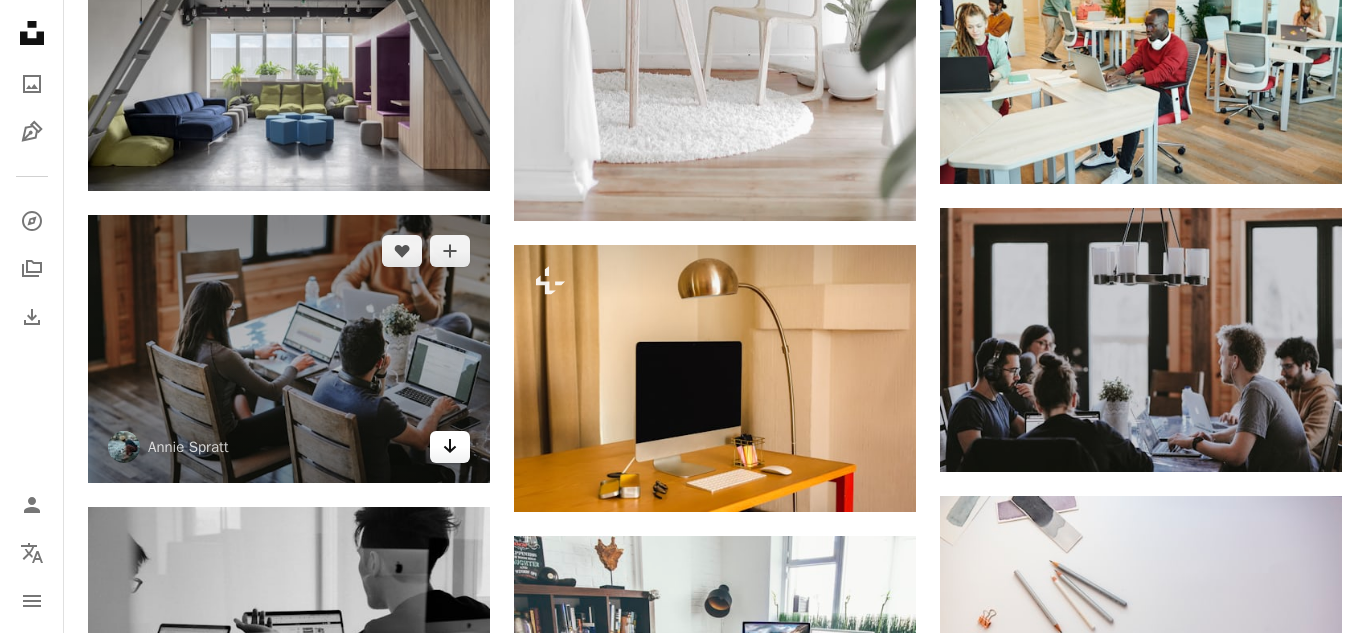 click 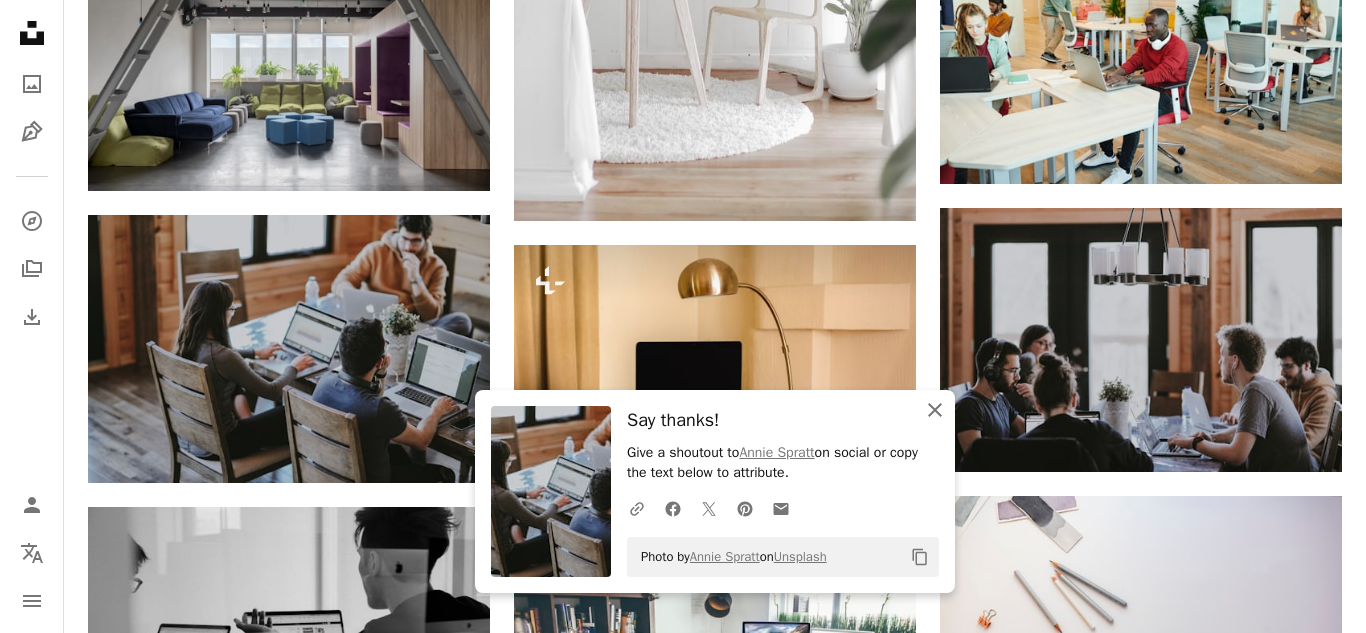 click 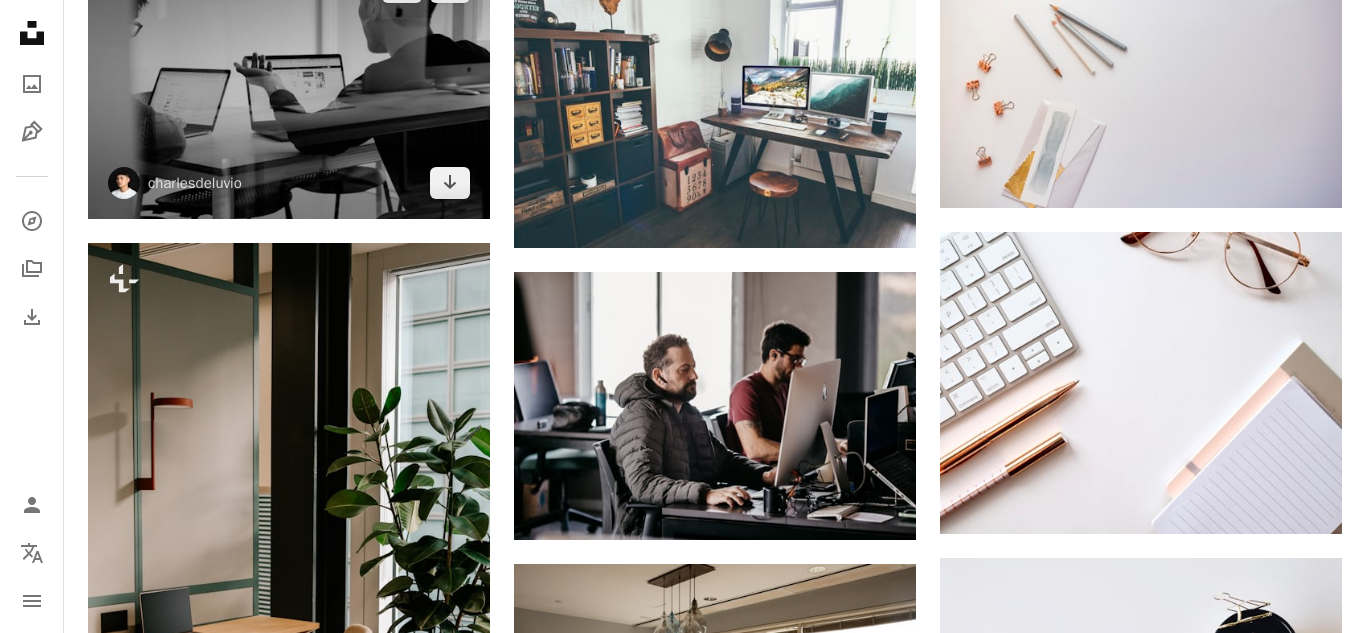 scroll, scrollTop: 2863, scrollLeft: 0, axis: vertical 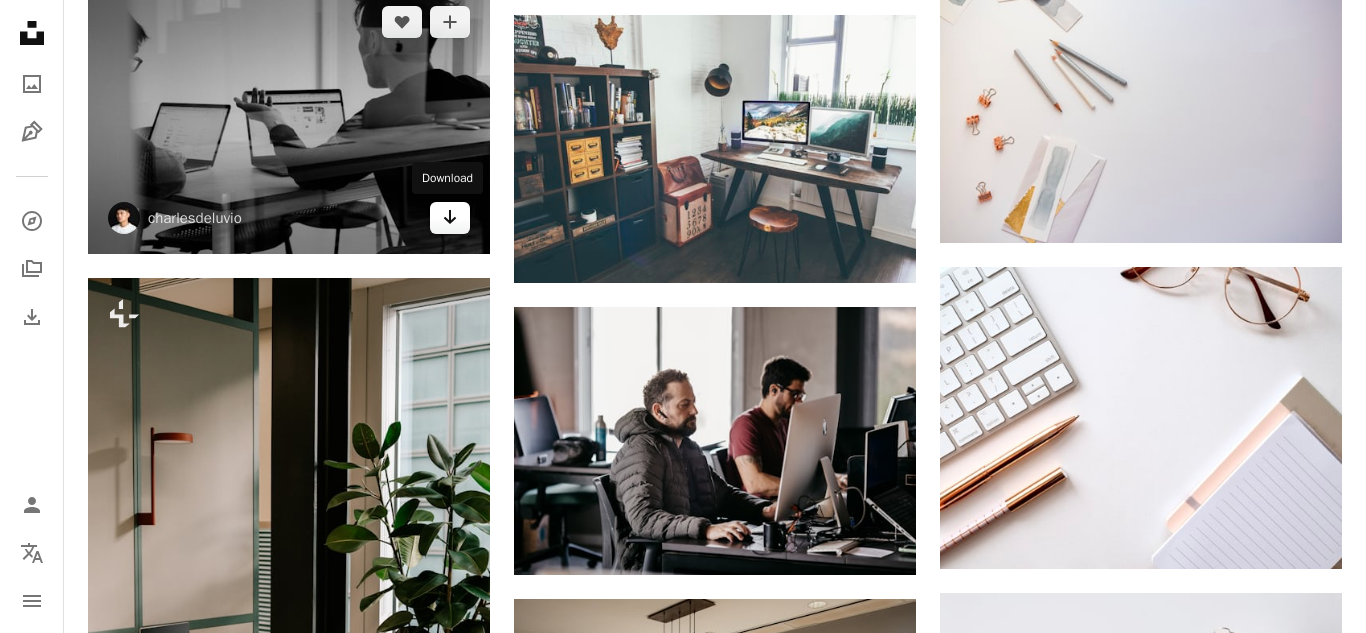 click on "Arrow pointing down" at bounding box center [450, 218] 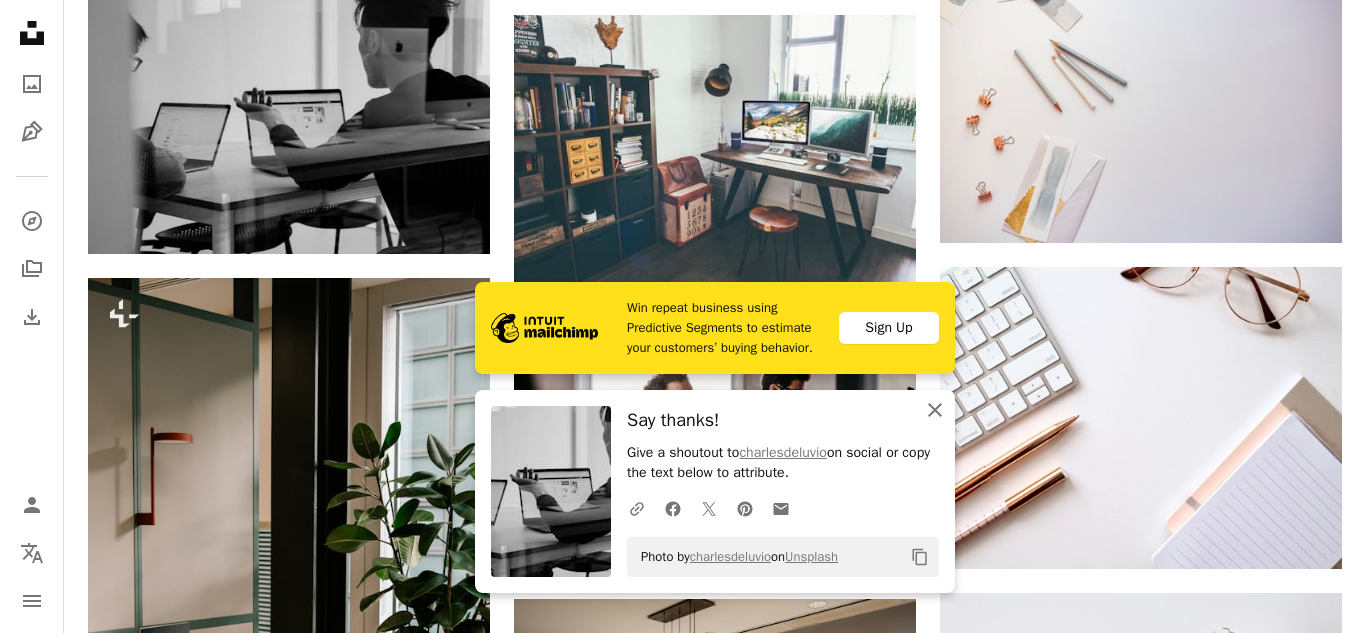 click on "An X shape" 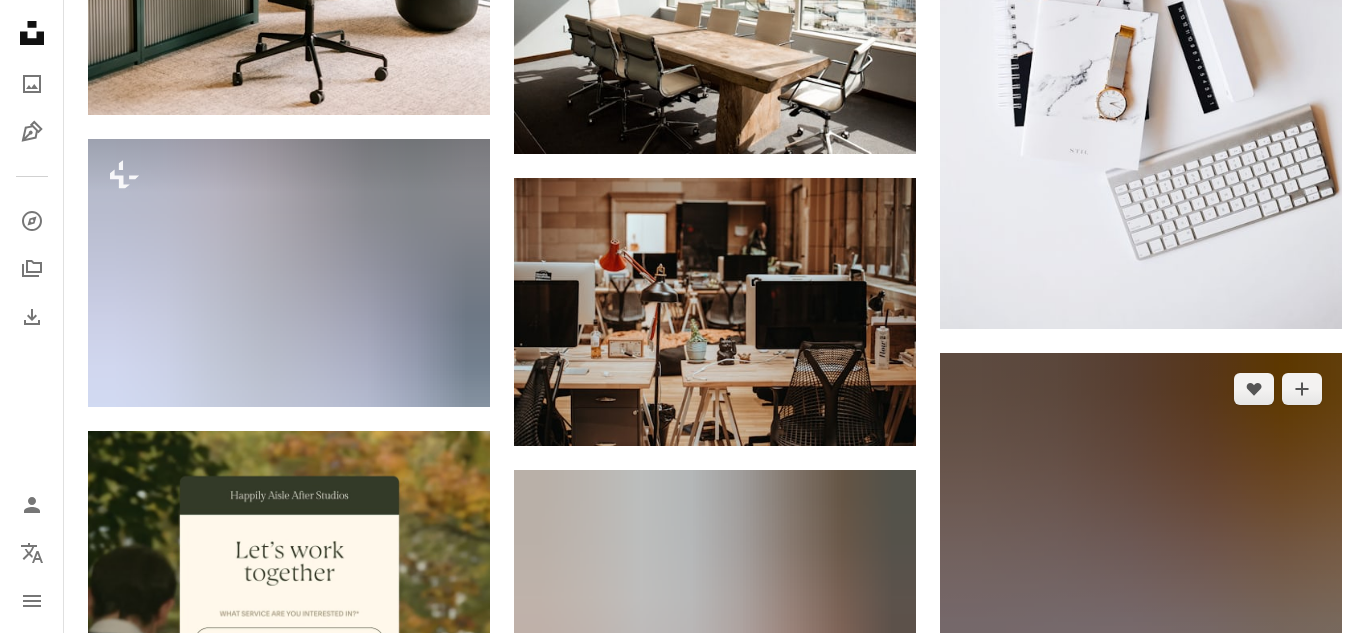 scroll, scrollTop: 3641, scrollLeft: 0, axis: vertical 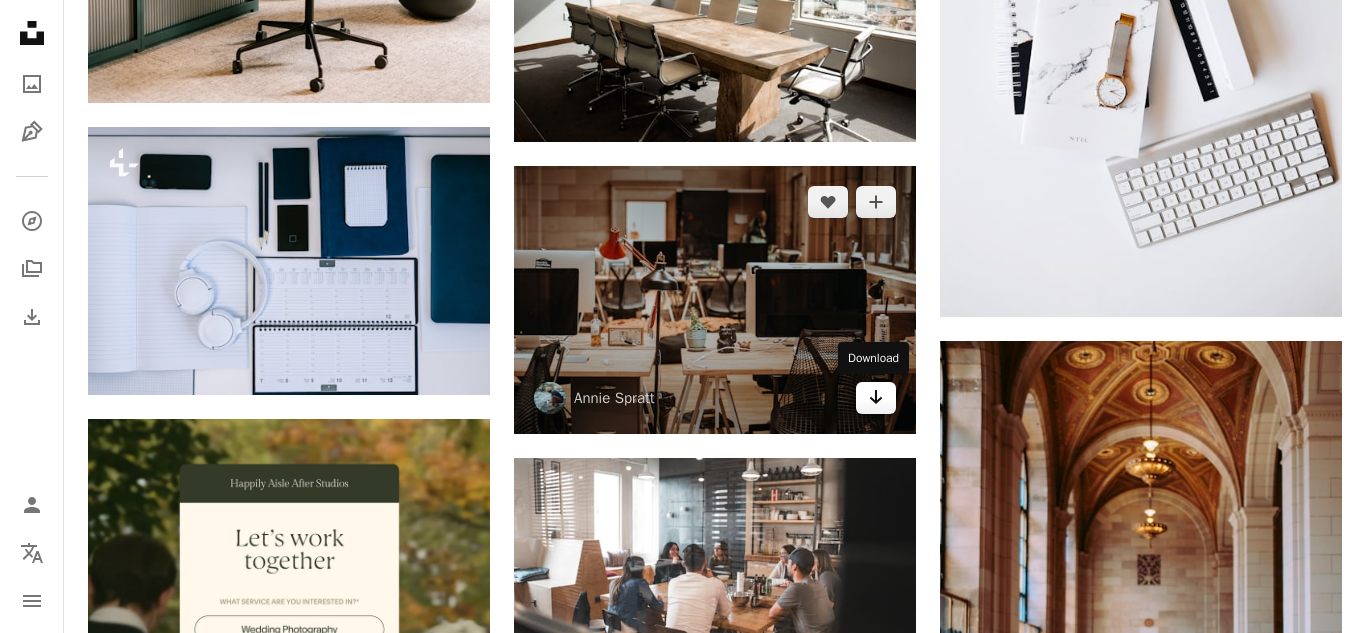 click on "Arrow pointing down" 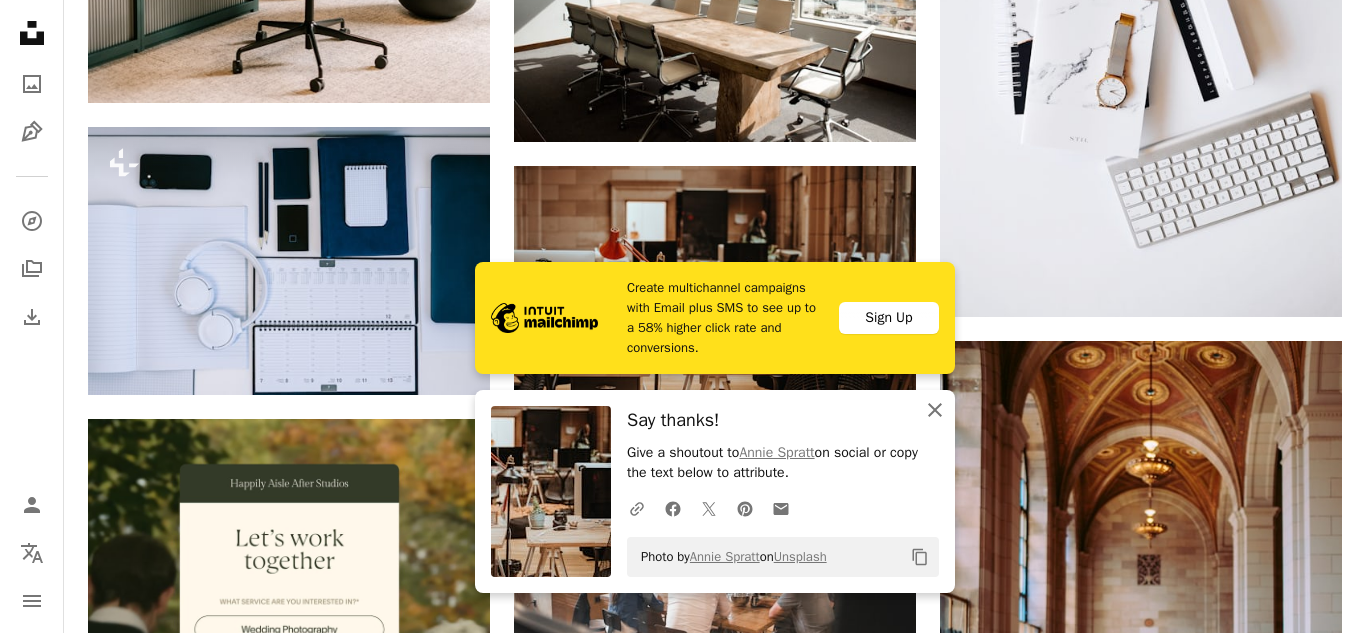 click on "An X shape" 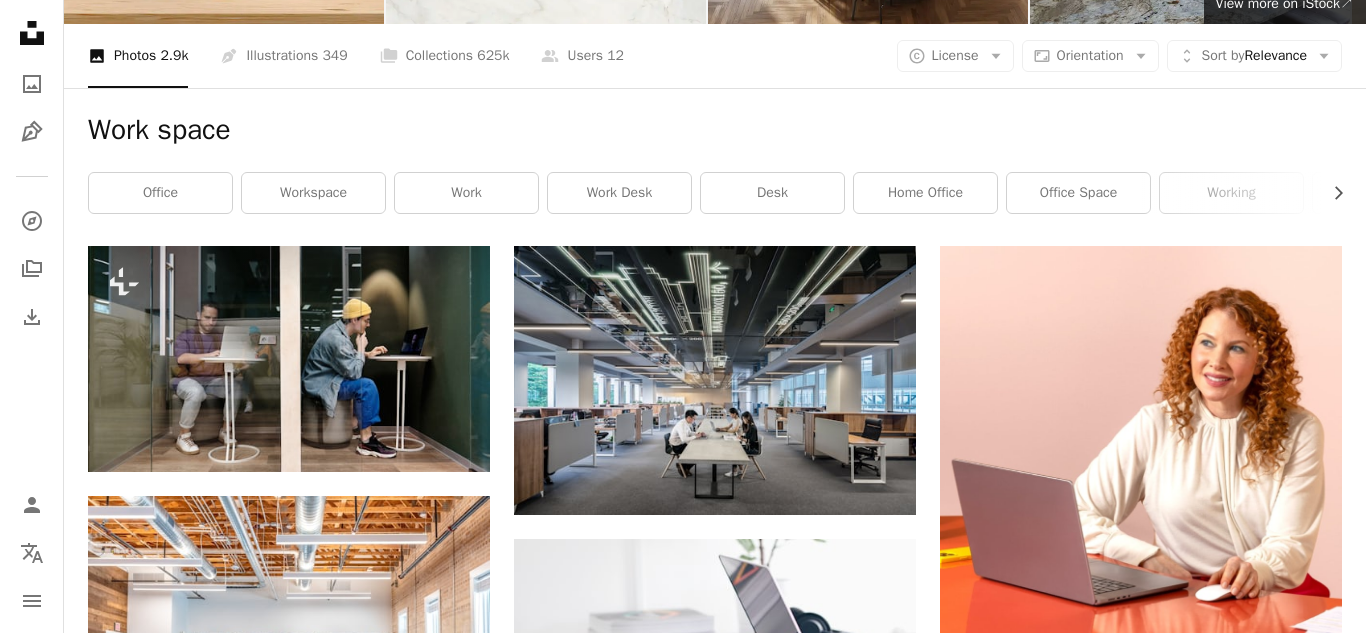 scroll, scrollTop: 0, scrollLeft: 0, axis: both 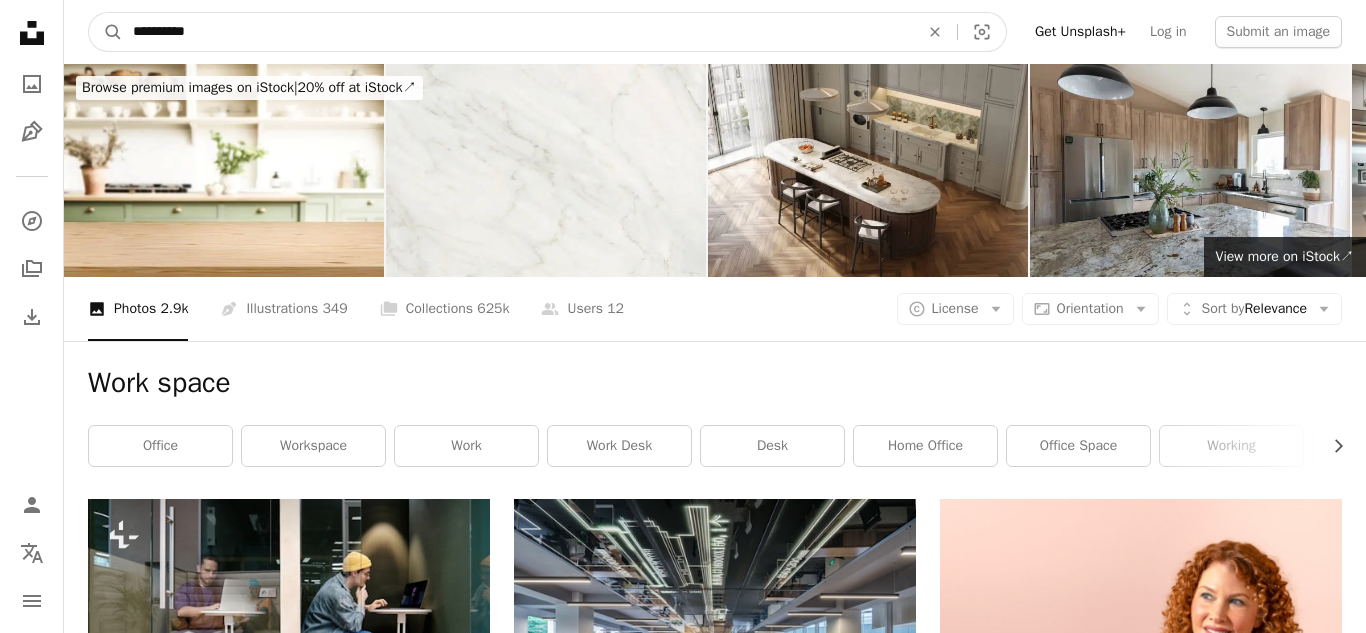 click on "**********" at bounding box center [518, 32] 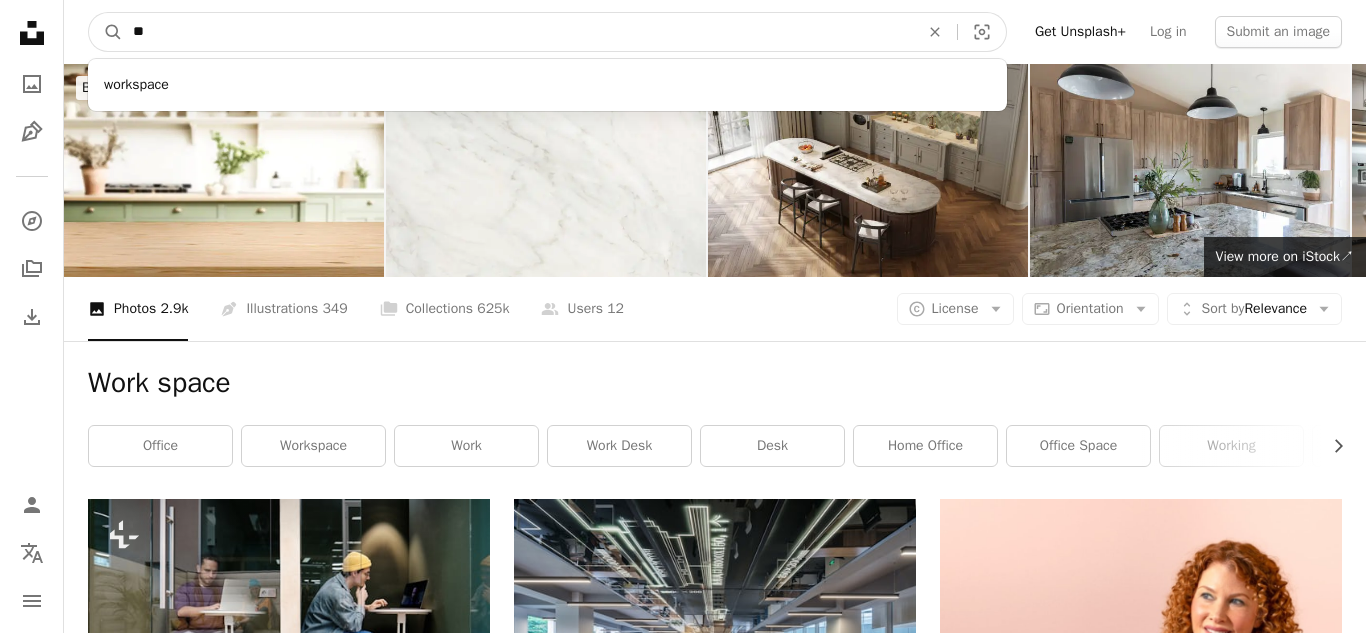 type on "*" 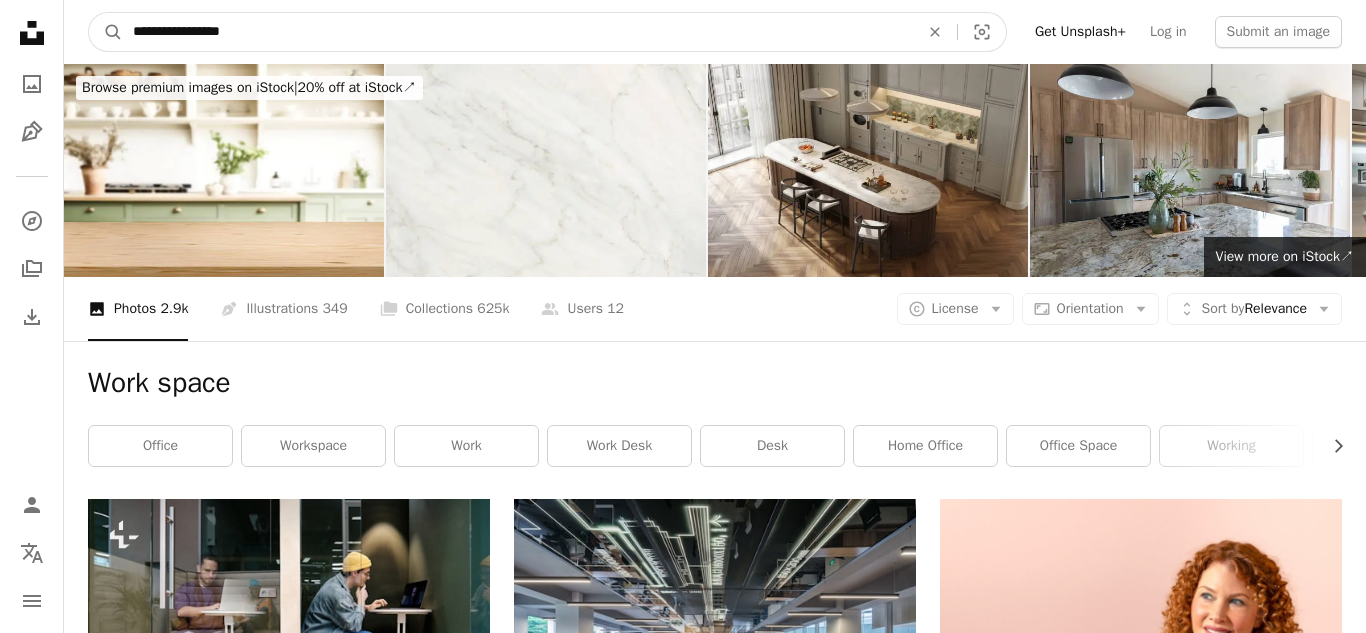type on "**********" 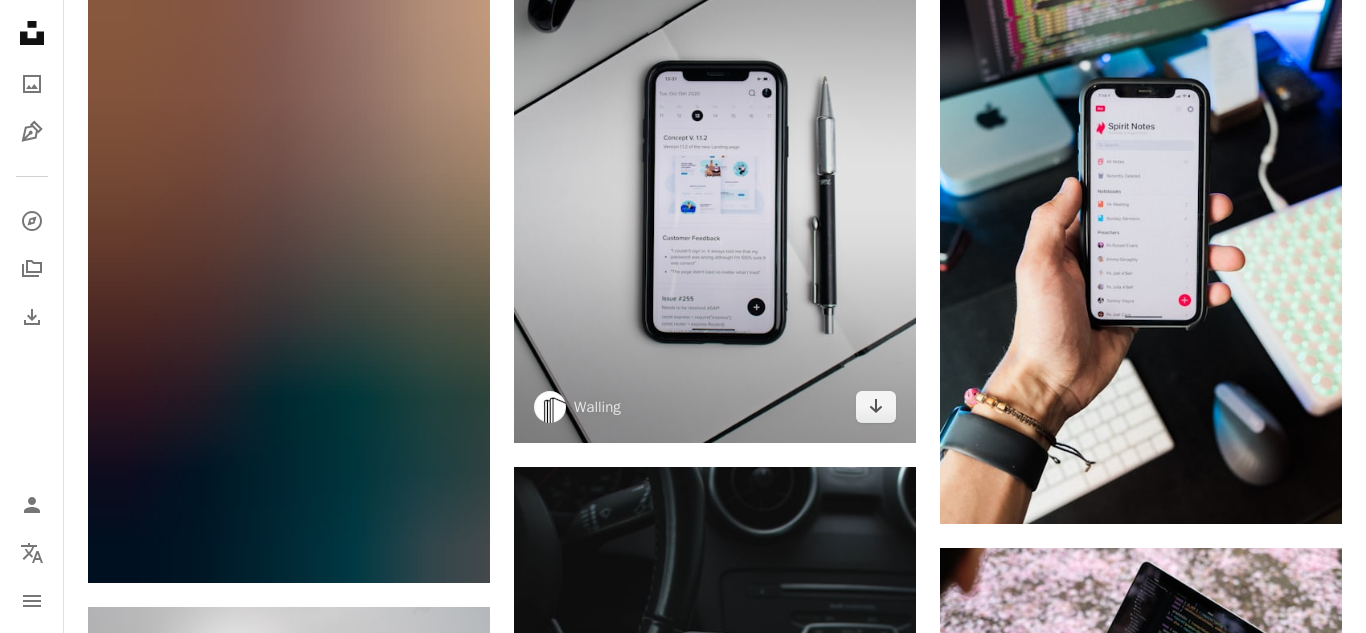 scroll, scrollTop: 1163, scrollLeft: 0, axis: vertical 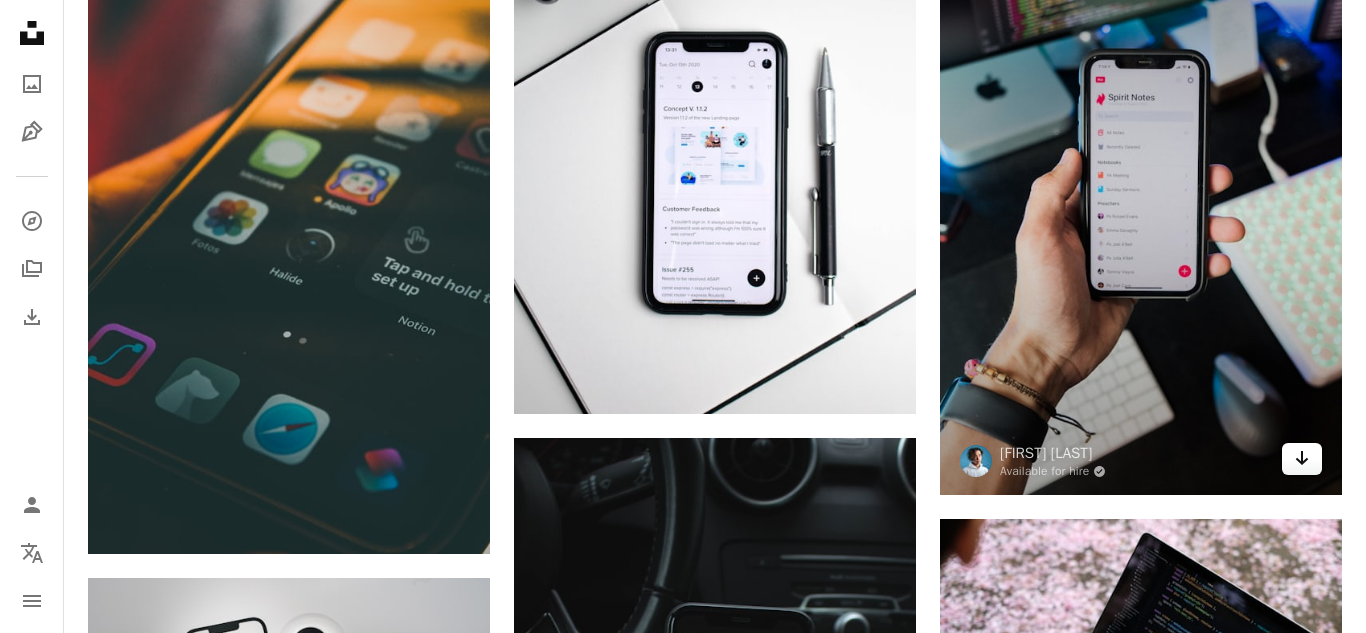 click on "Arrow pointing down" 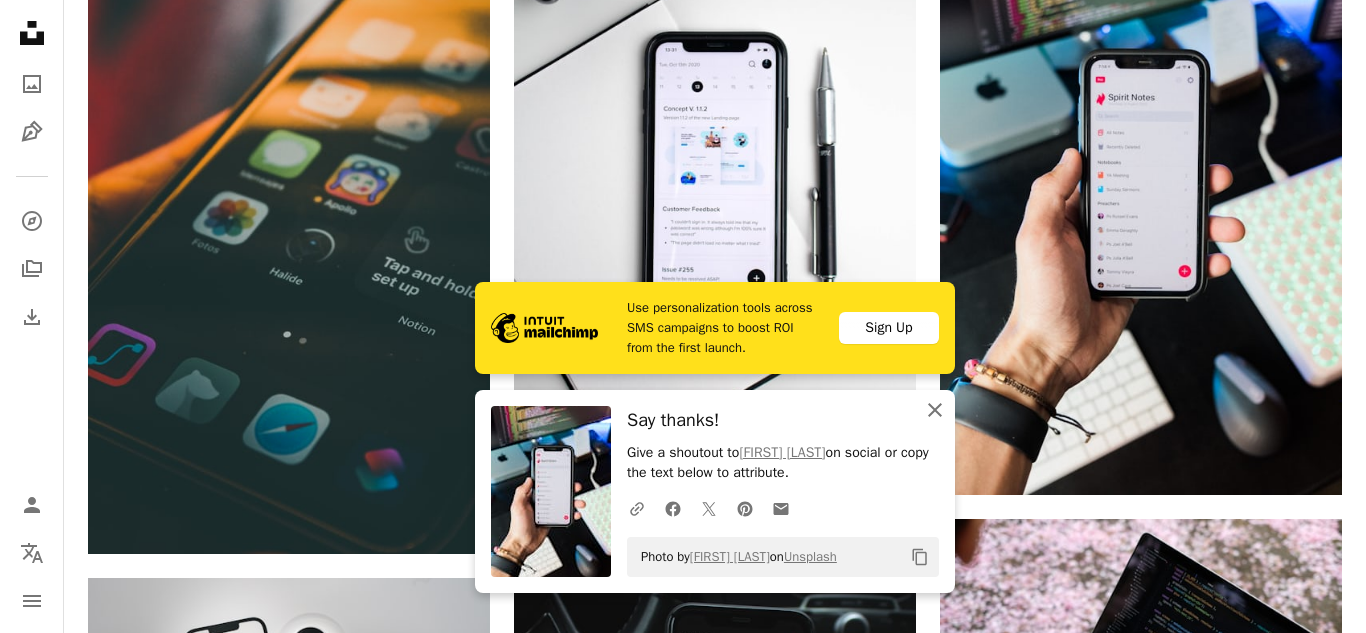 click on "An X shape" 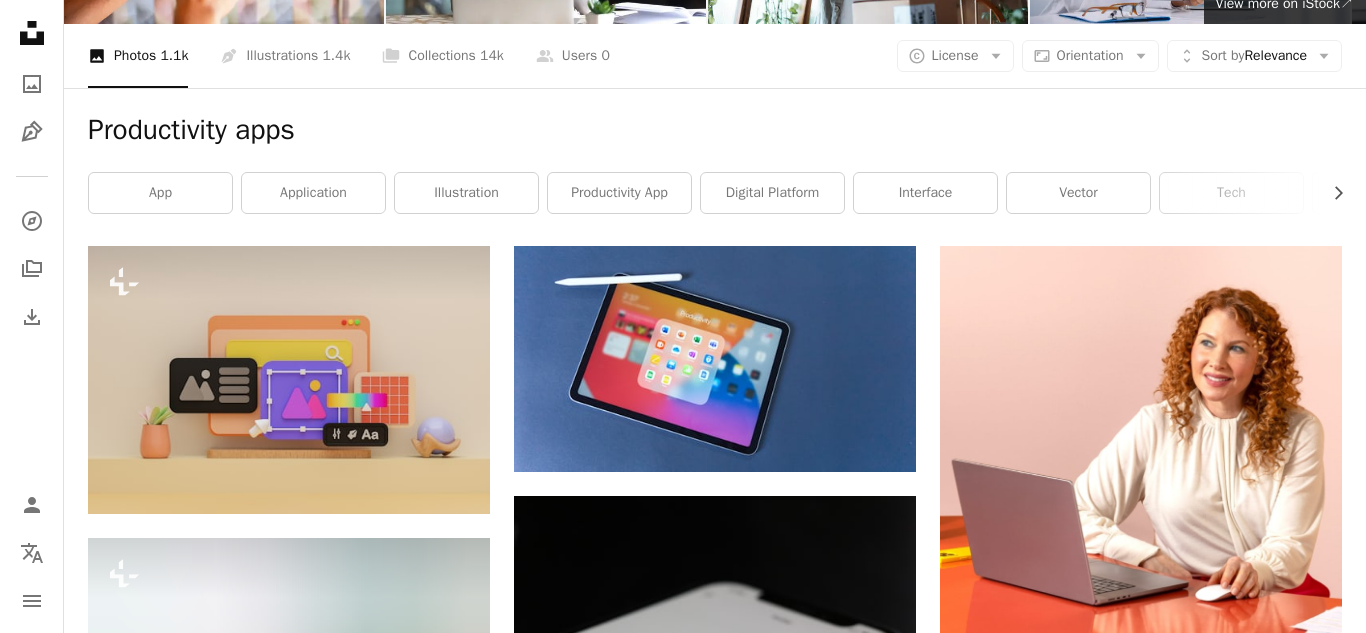 scroll, scrollTop: 250, scrollLeft: 0, axis: vertical 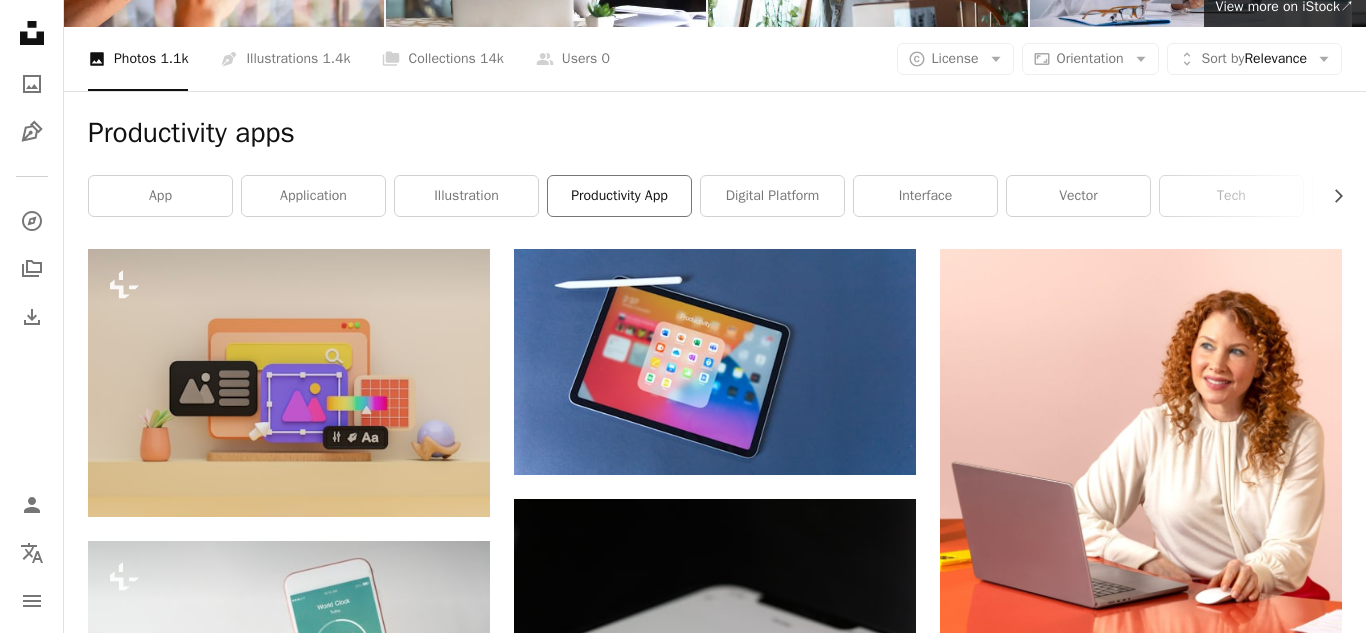 click on "productivity app" at bounding box center [619, 196] 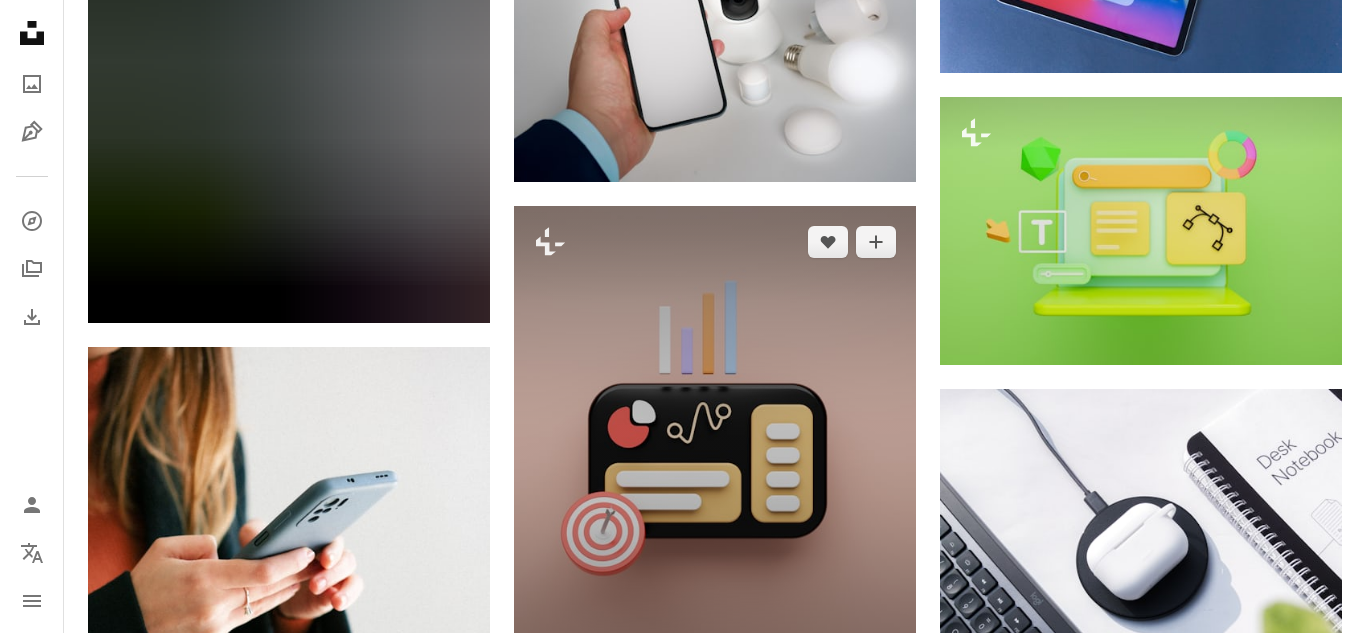 scroll, scrollTop: 1982, scrollLeft: 0, axis: vertical 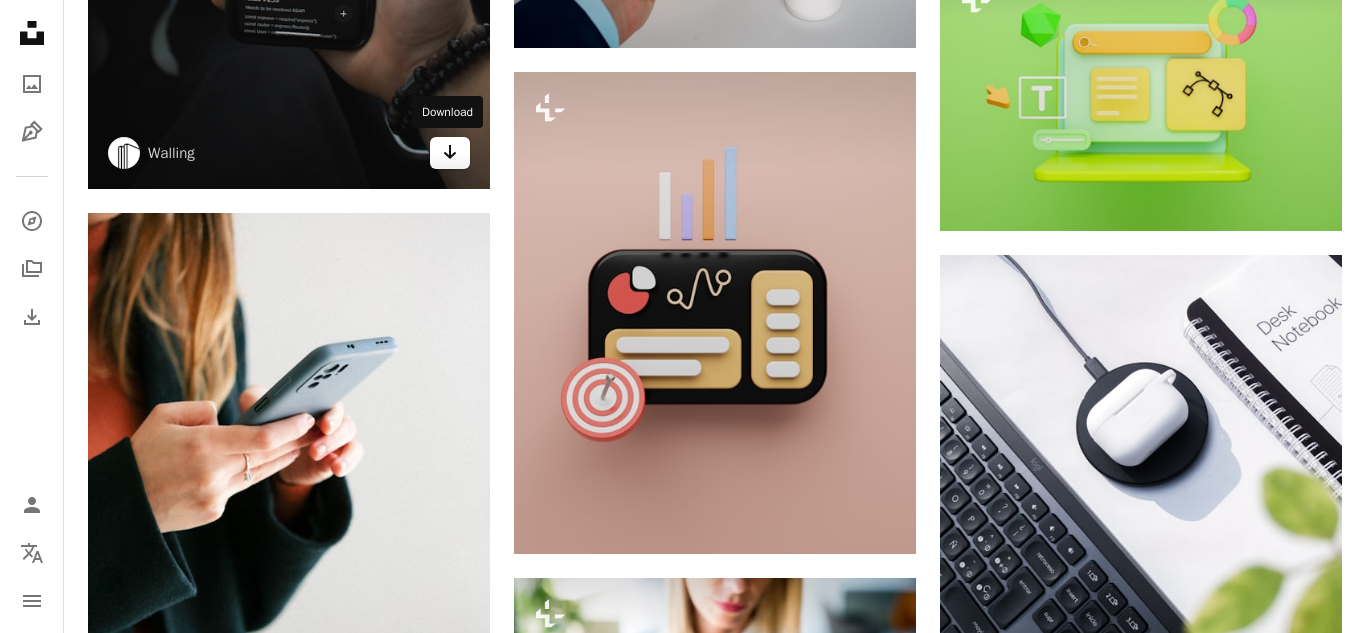 click on "Arrow pointing down" at bounding box center (450, 153) 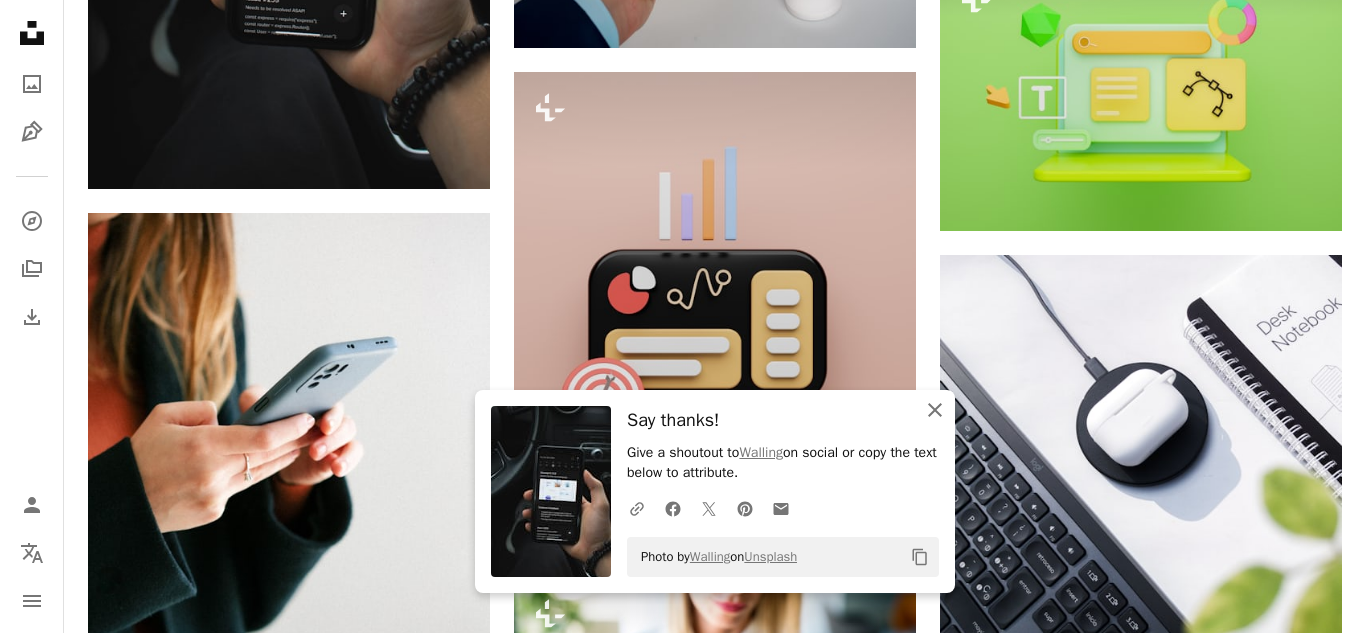 click on "An X shape" 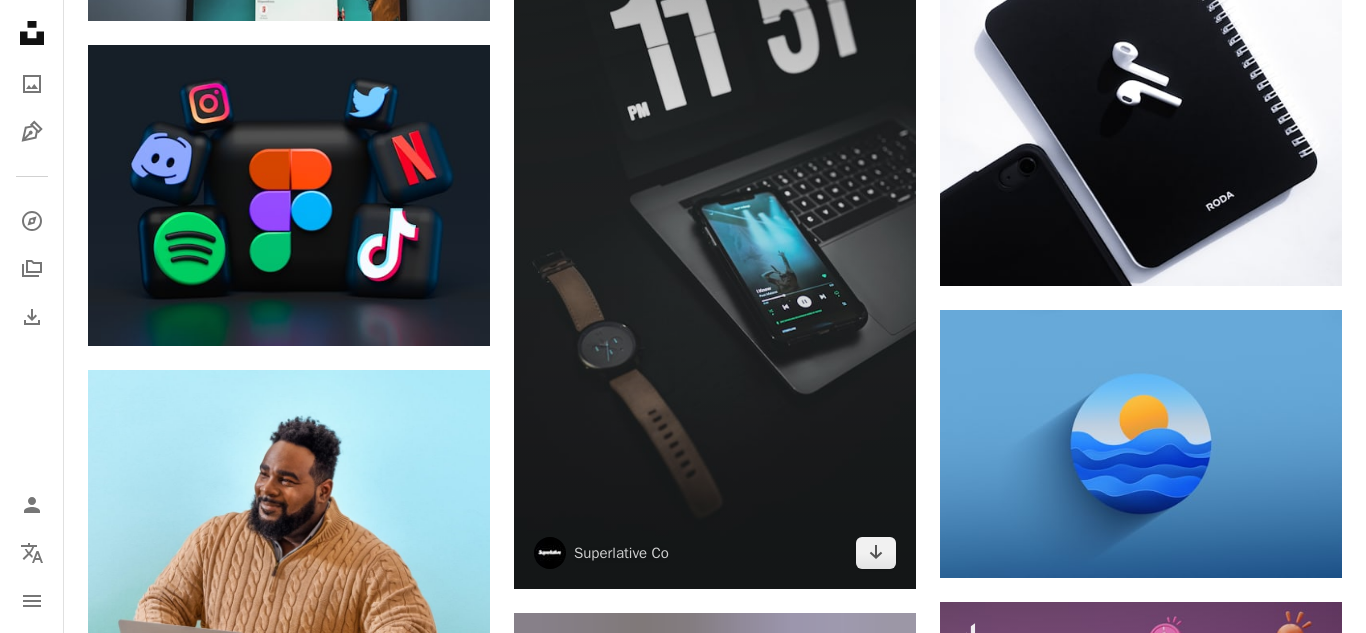 scroll, scrollTop: 4559, scrollLeft: 0, axis: vertical 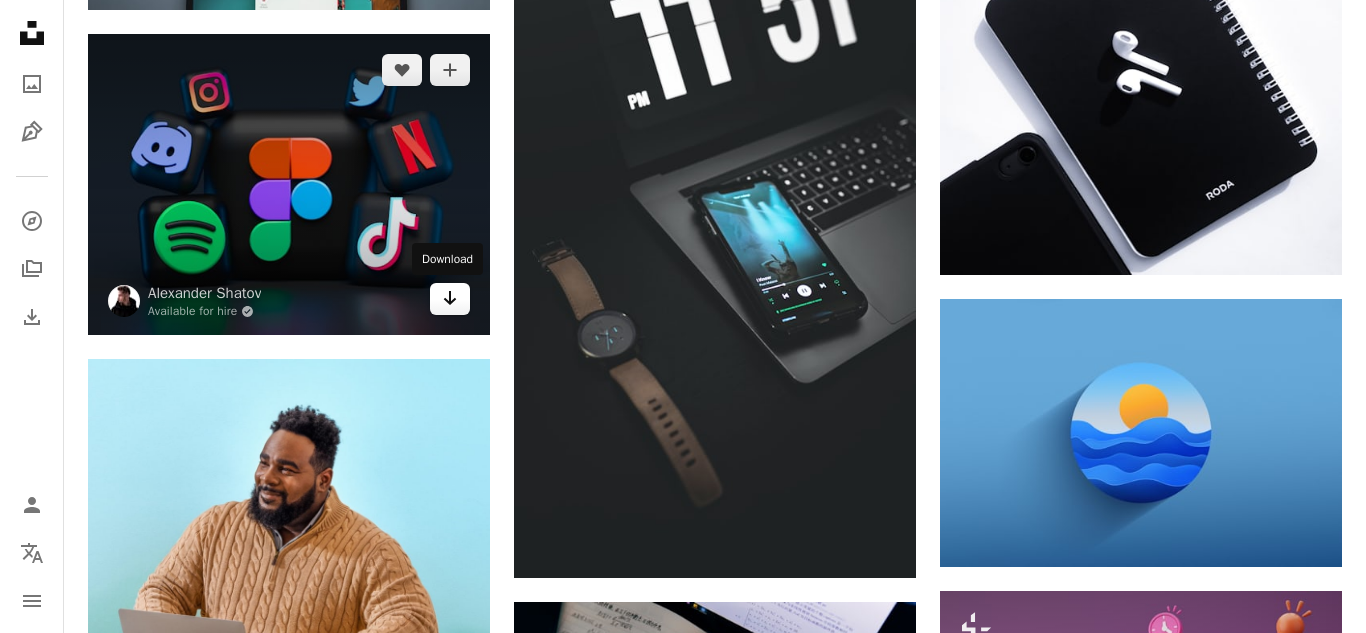 click on "Arrow pointing down" at bounding box center (450, 299) 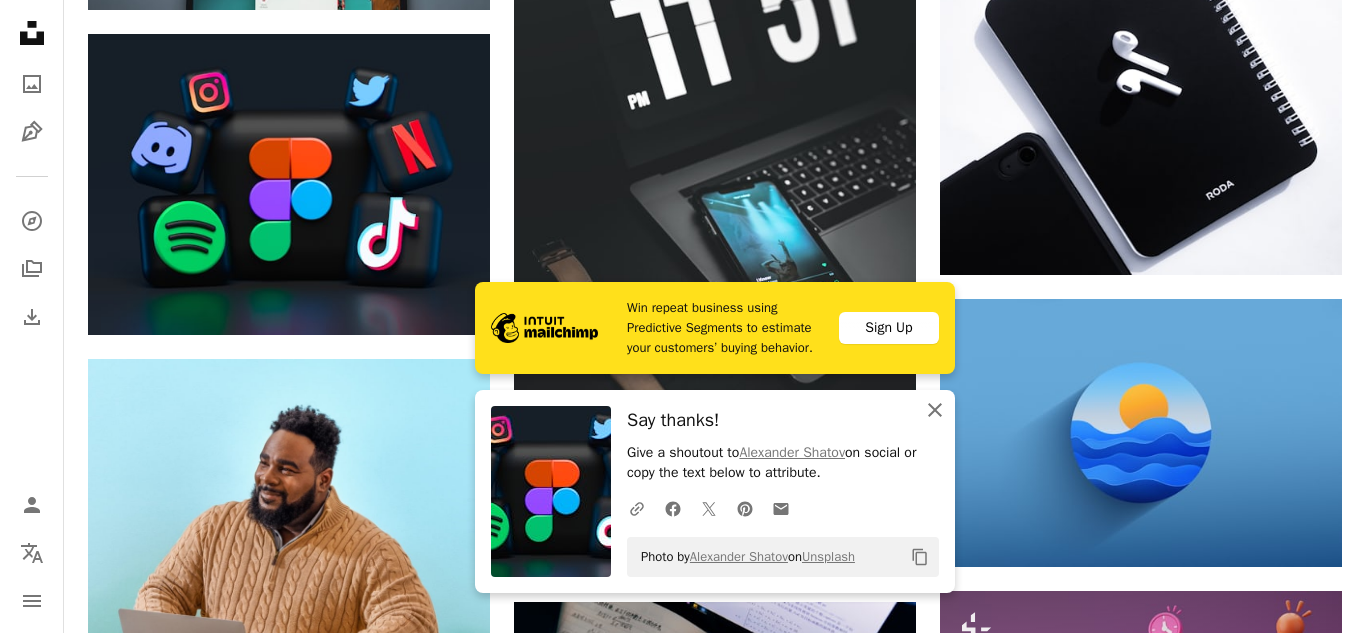 click on "An X shape" 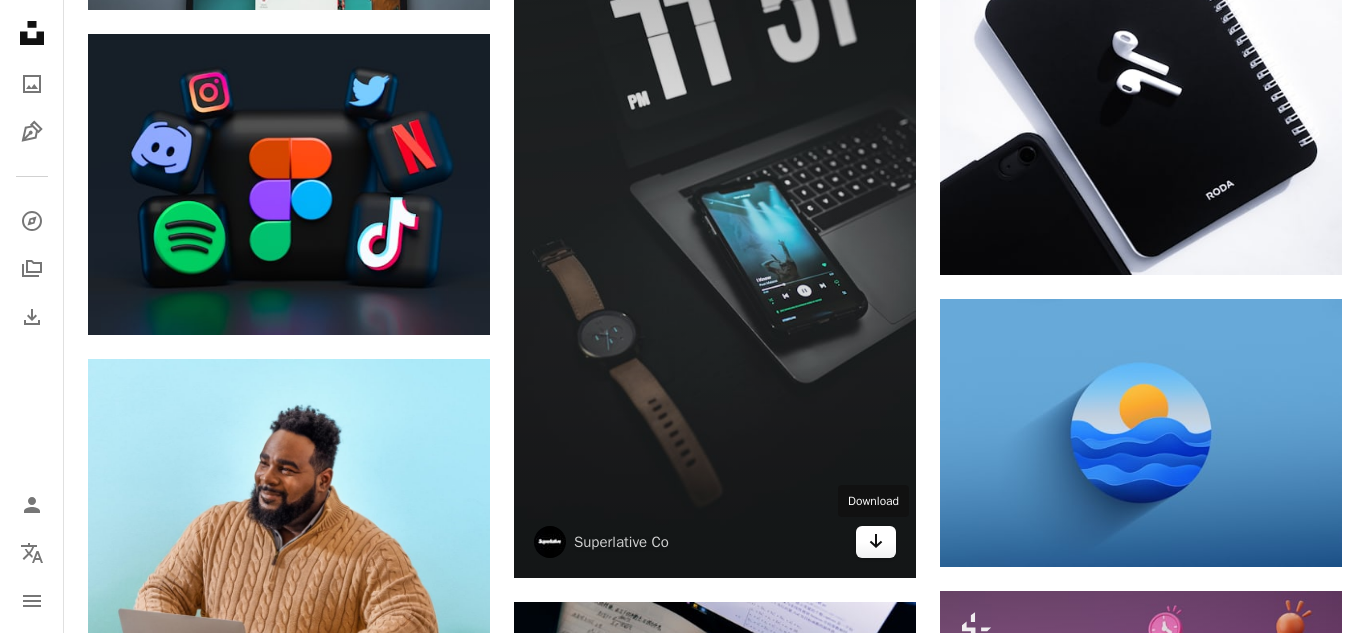 click 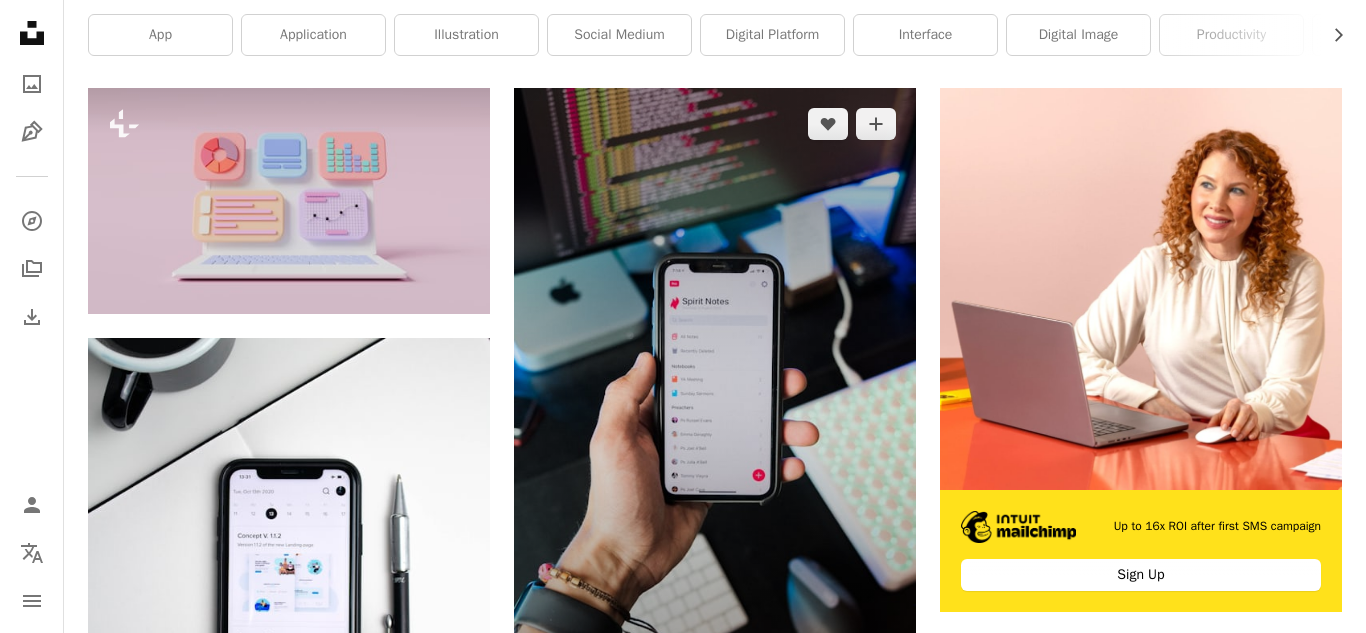 scroll, scrollTop: 493, scrollLeft: 0, axis: vertical 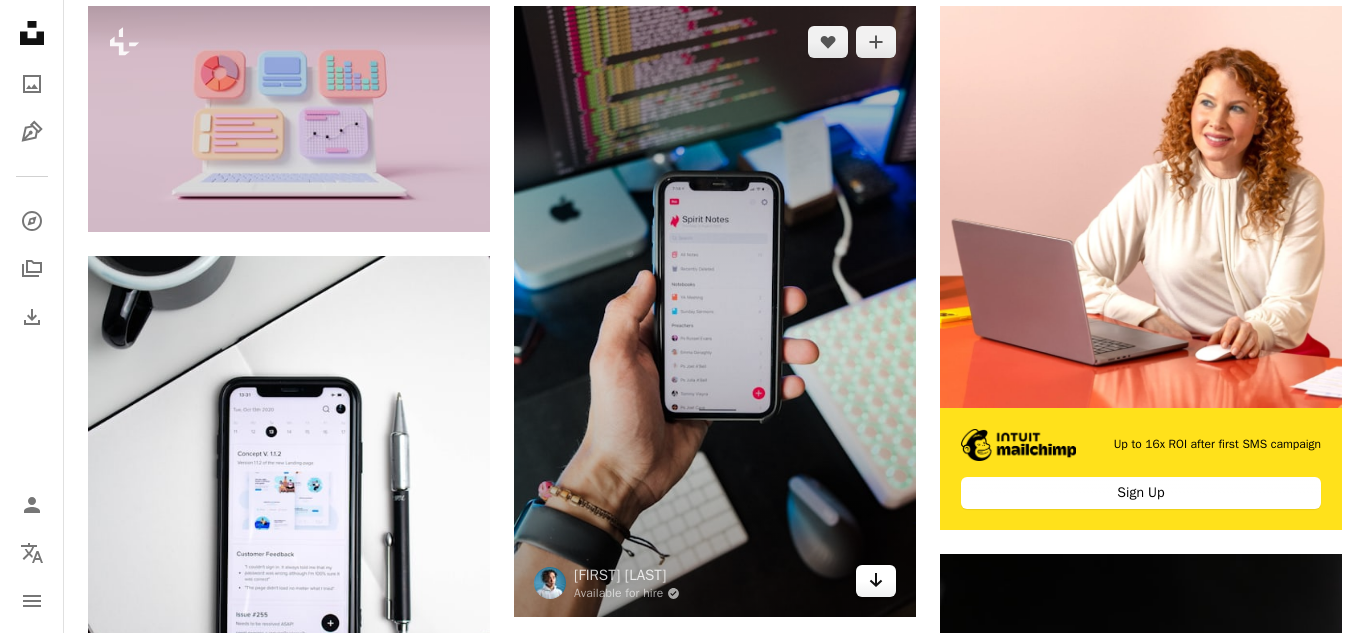 click on "Arrow pointing down" 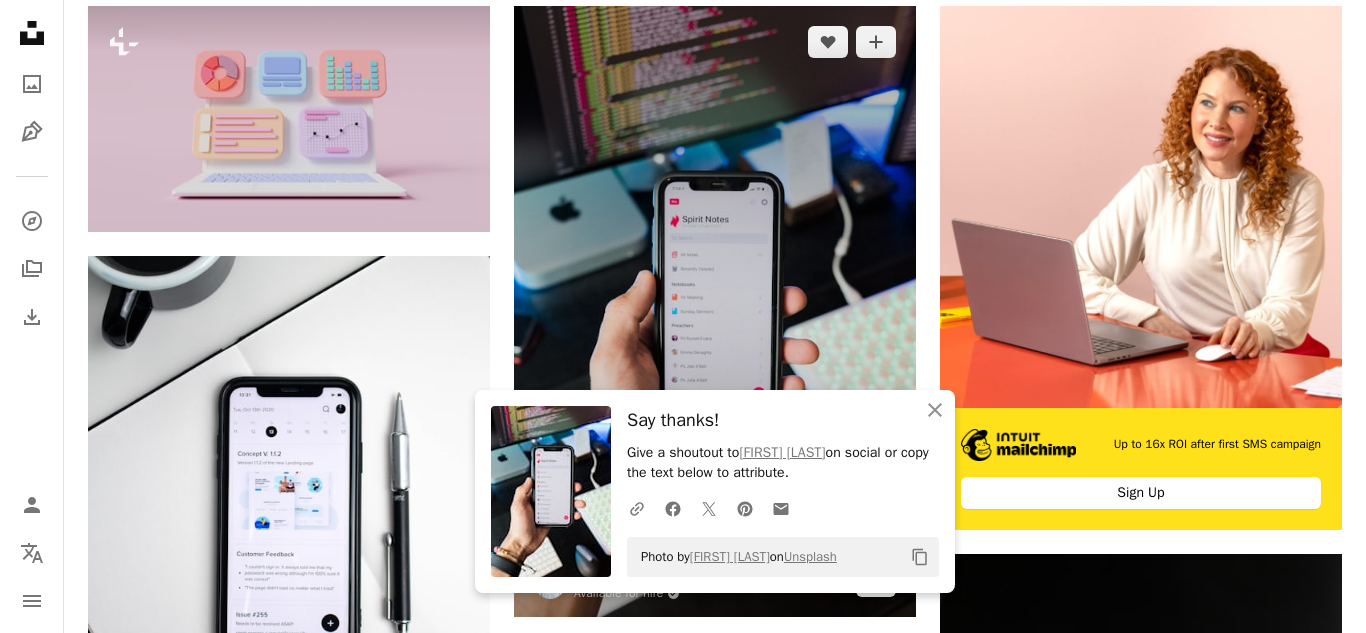 scroll, scrollTop: 0, scrollLeft: 0, axis: both 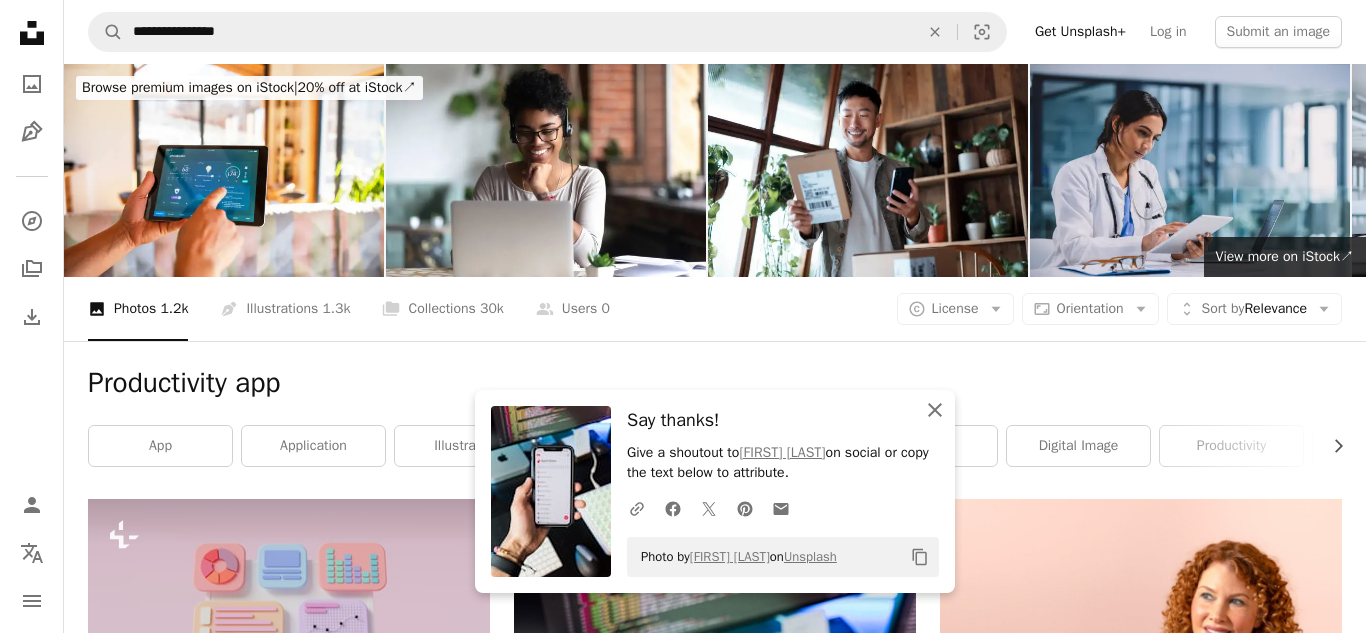 click on "An X shape" 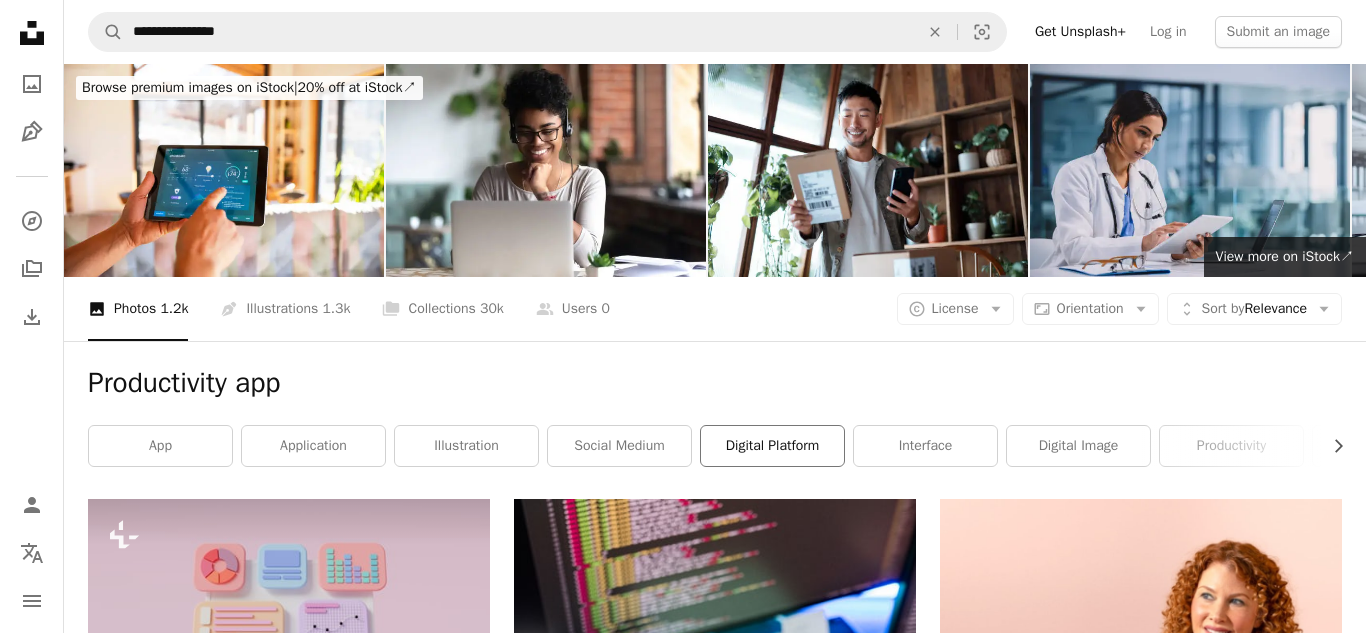 click on "digital platform" at bounding box center (772, 446) 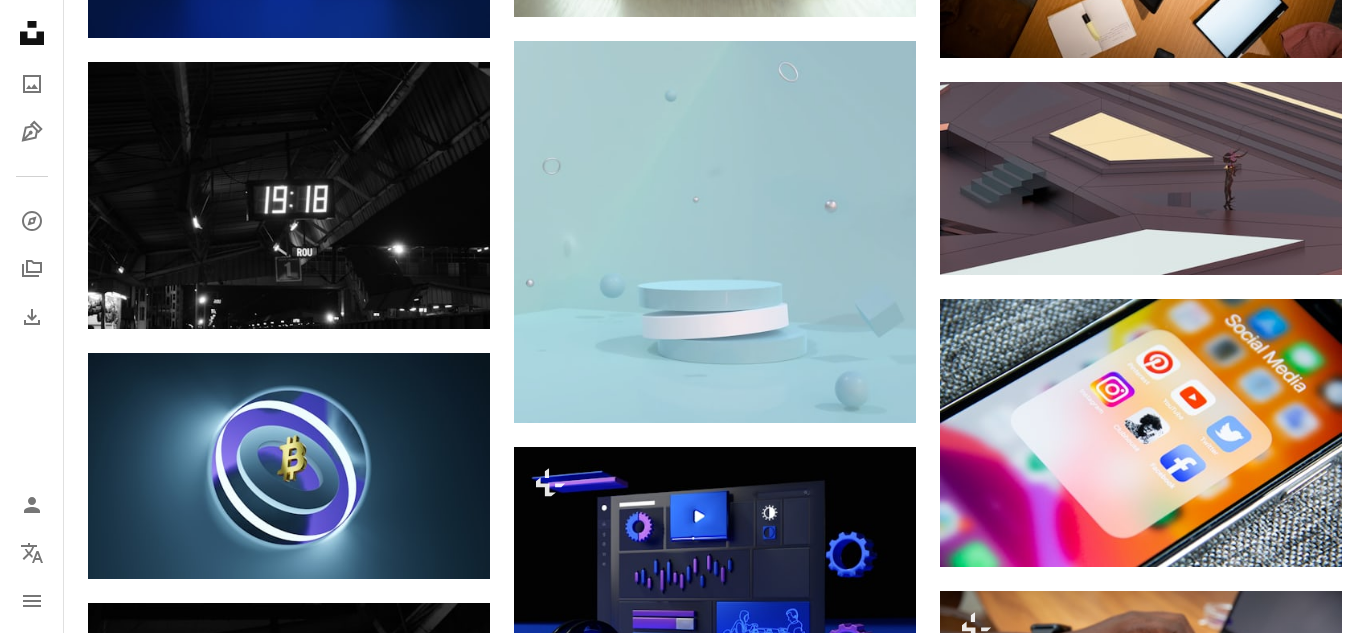 scroll, scrollTop: 1883, scrollLeft: 0, axis: vertical 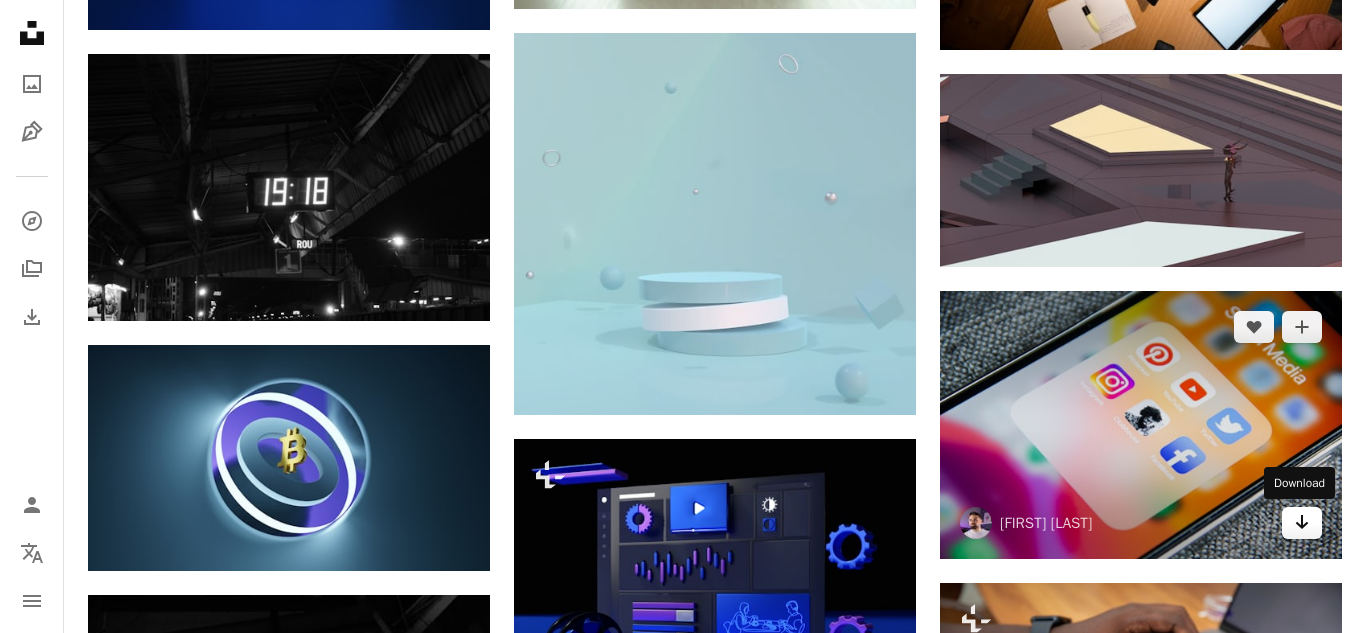 click on "Arrow pointing down" at bounding box center [1302, 523] 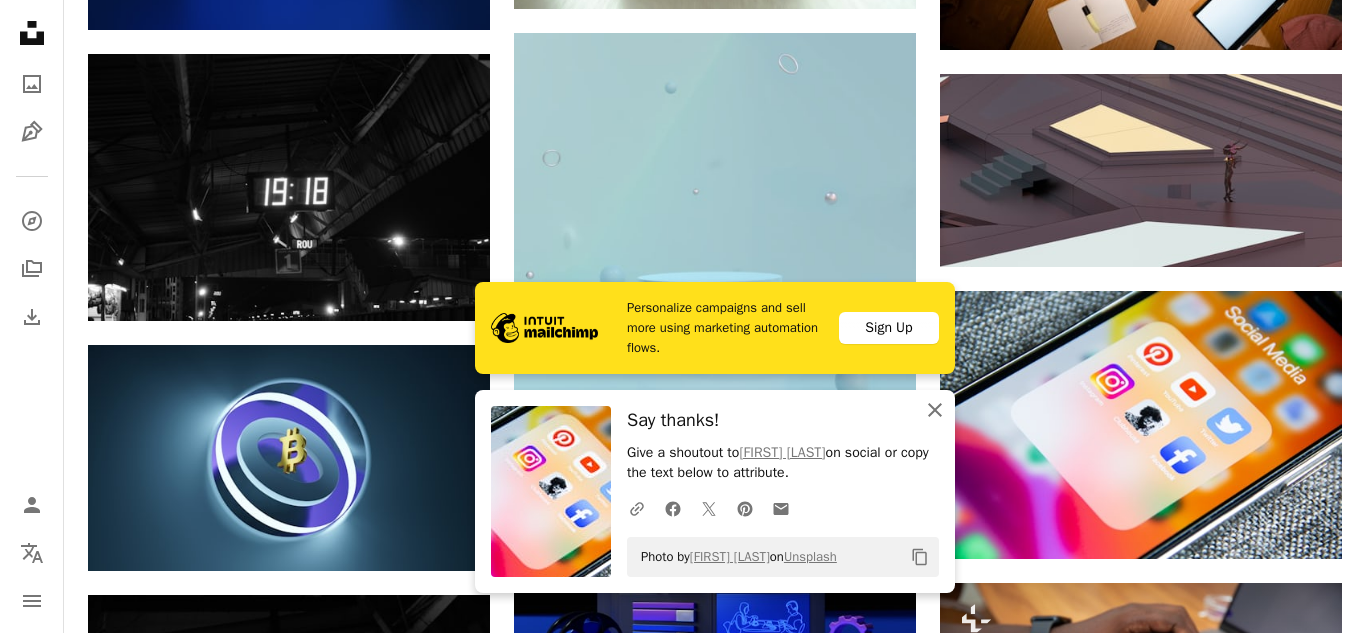 click on "An X shape" 